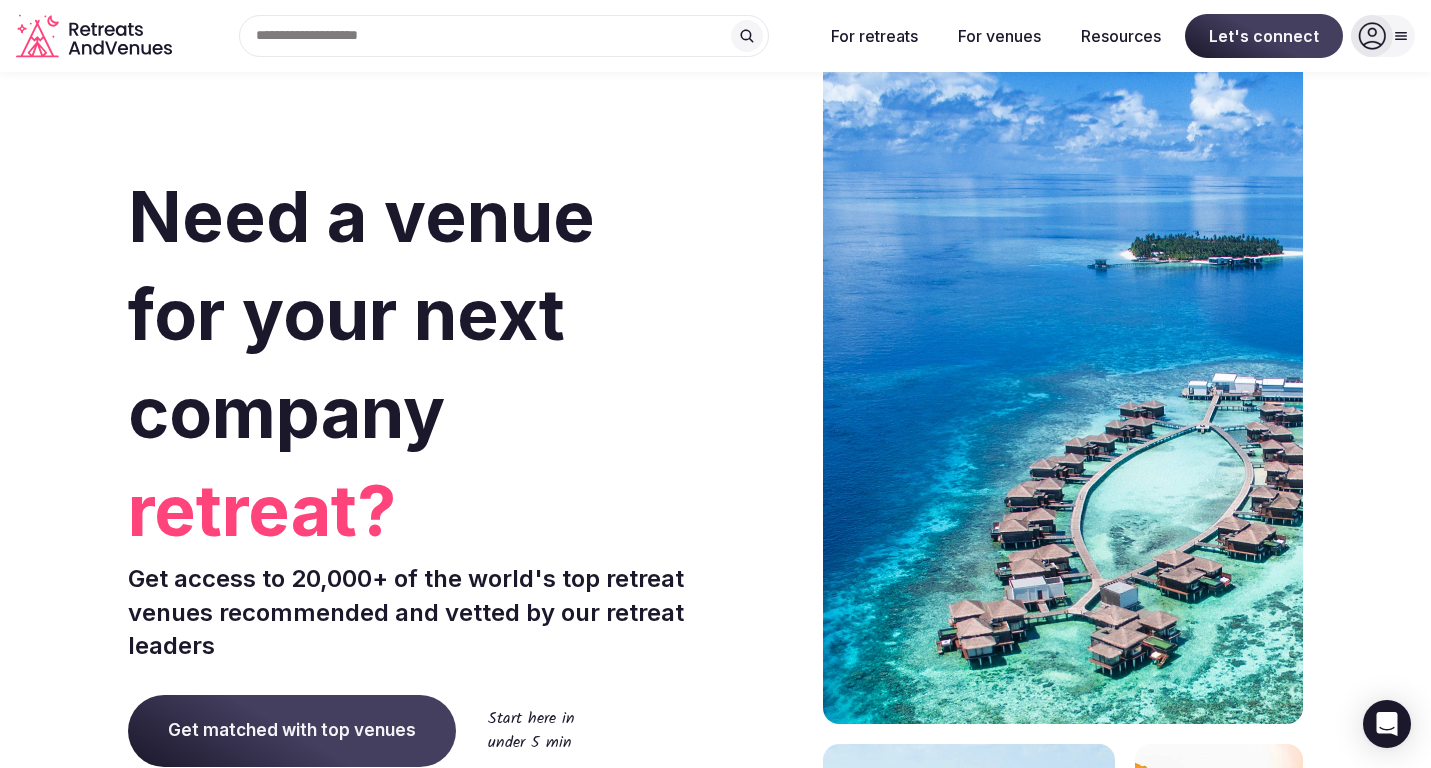 scroll, scrollTop: 0, scrollLeft: 0, axis: both 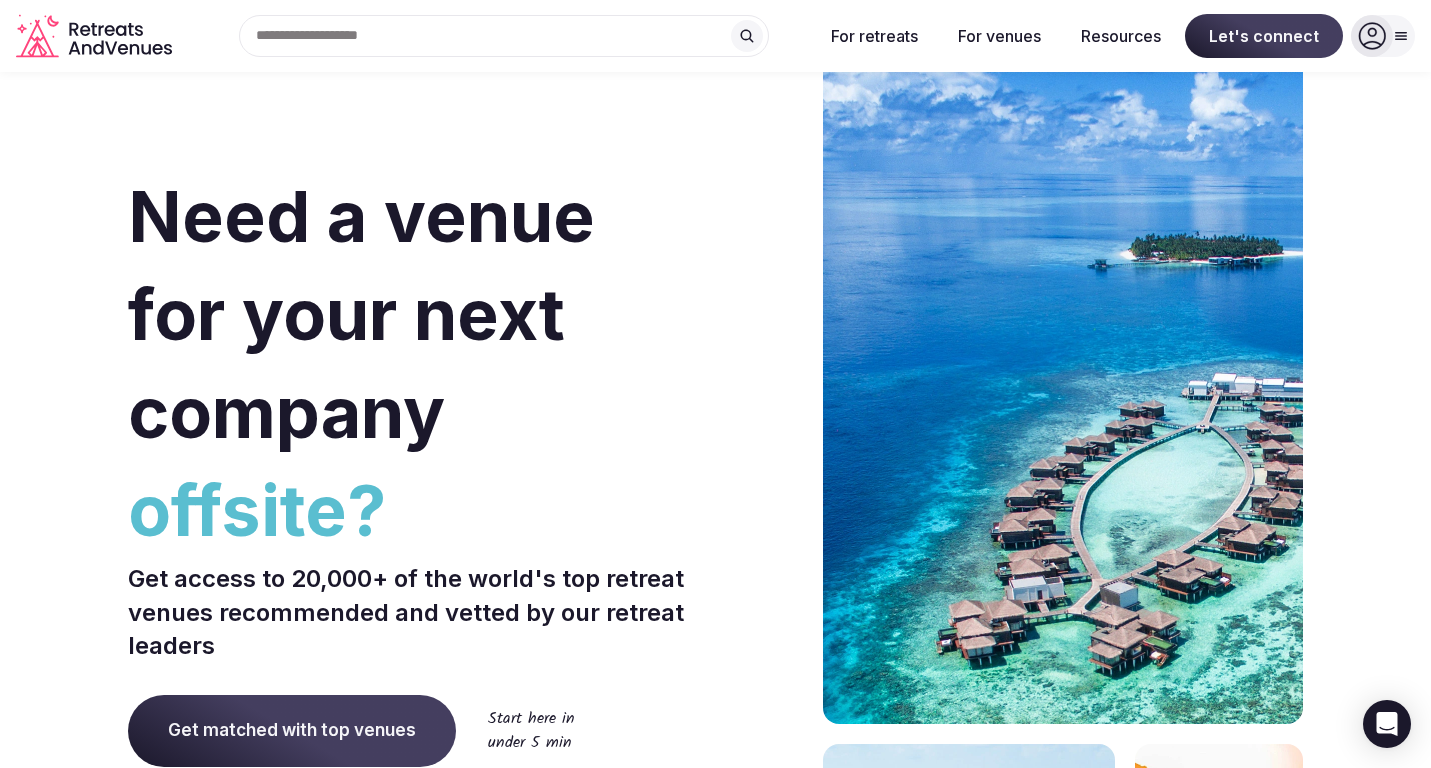 click 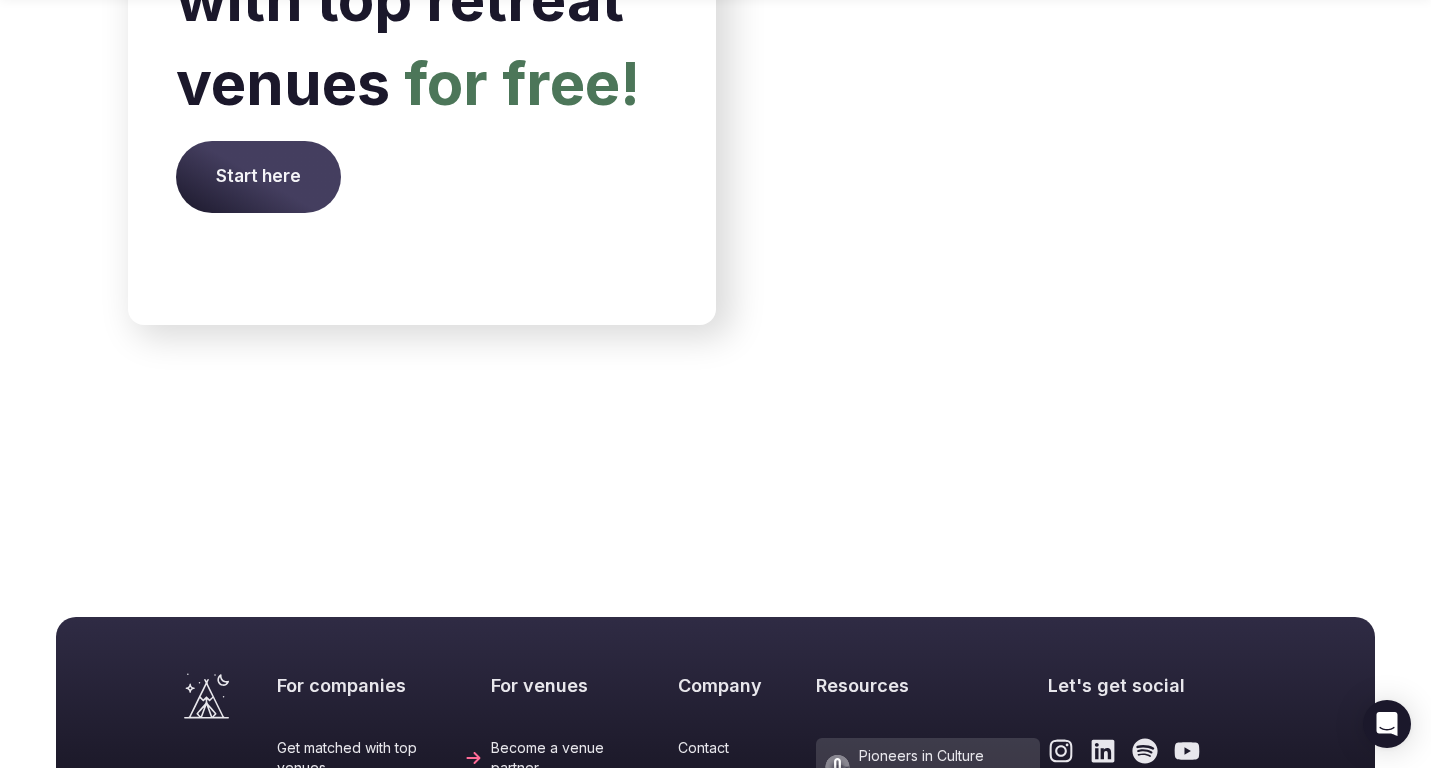 scroll, scrollTop: 8397, scrollLeft: 0, axis: vertical 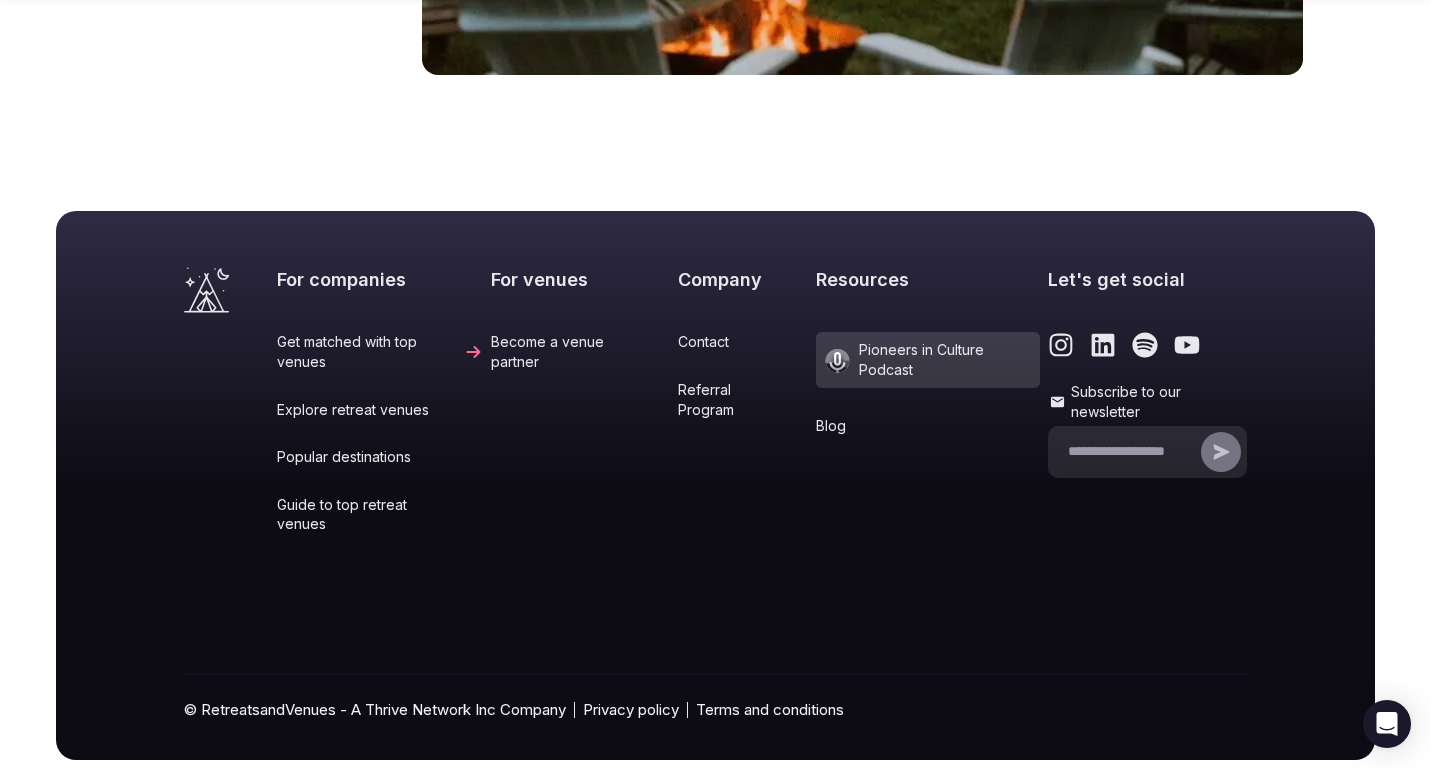 click on "Contact" at bounding box center (743, 342) 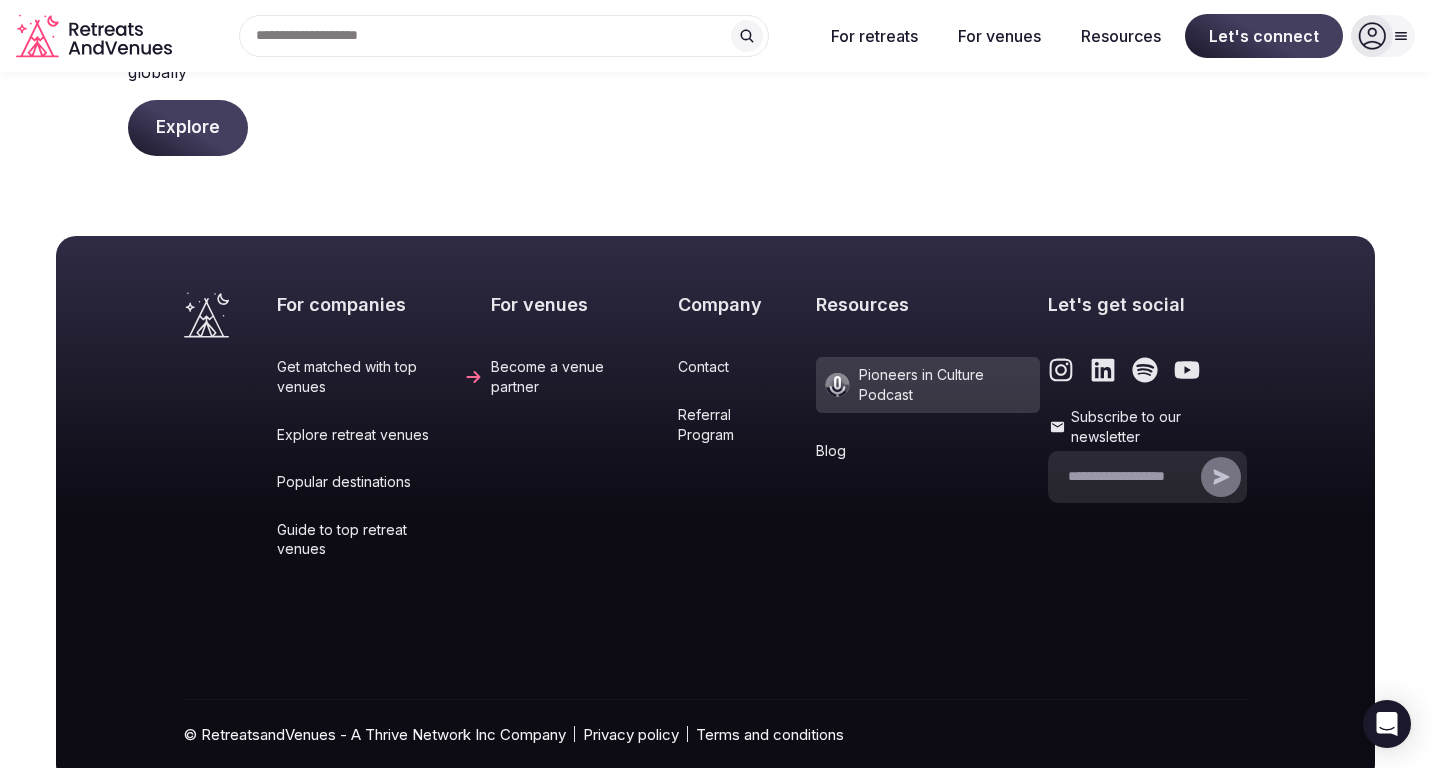 scroll, scrollTop: 592, scrollLeft: 0, axis: vertical 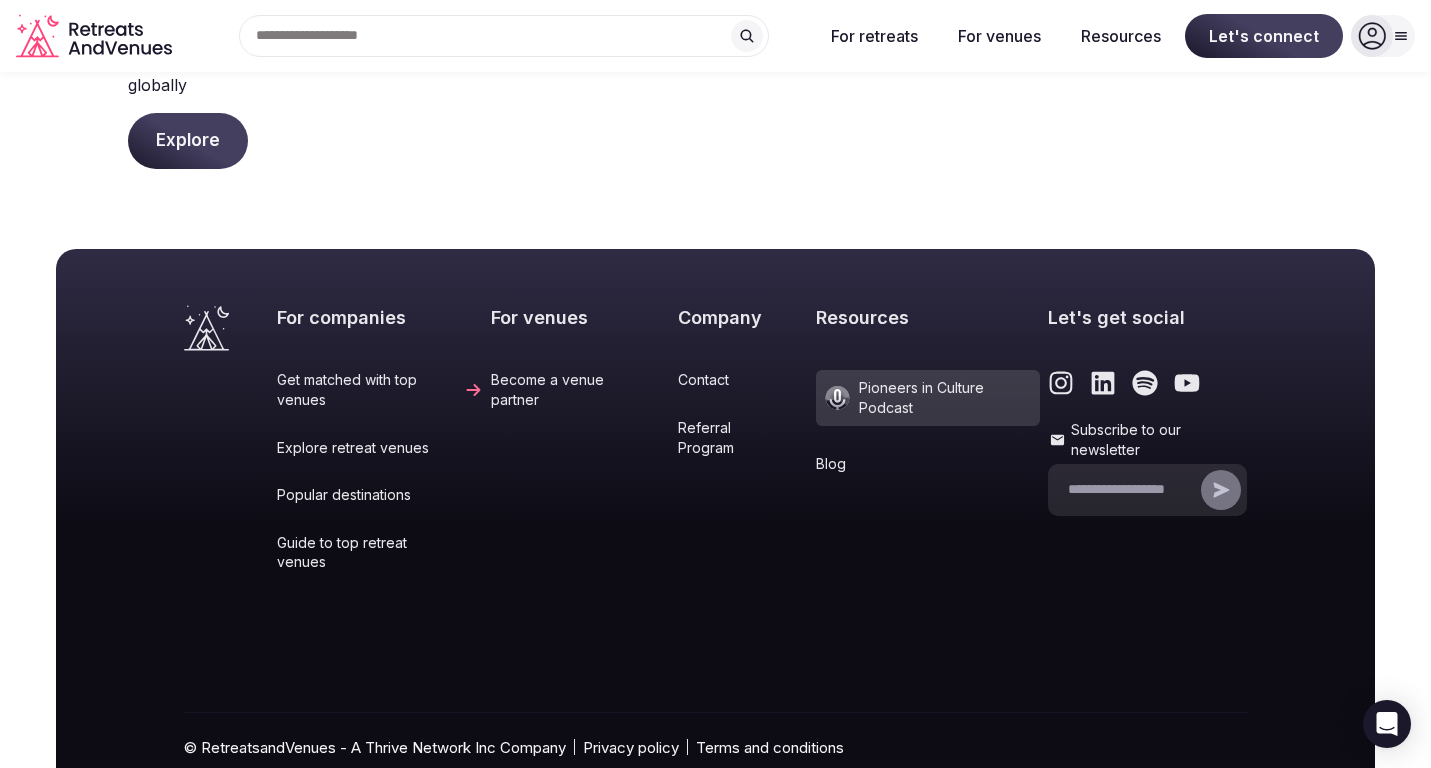 click at bounding box center (504, 36) 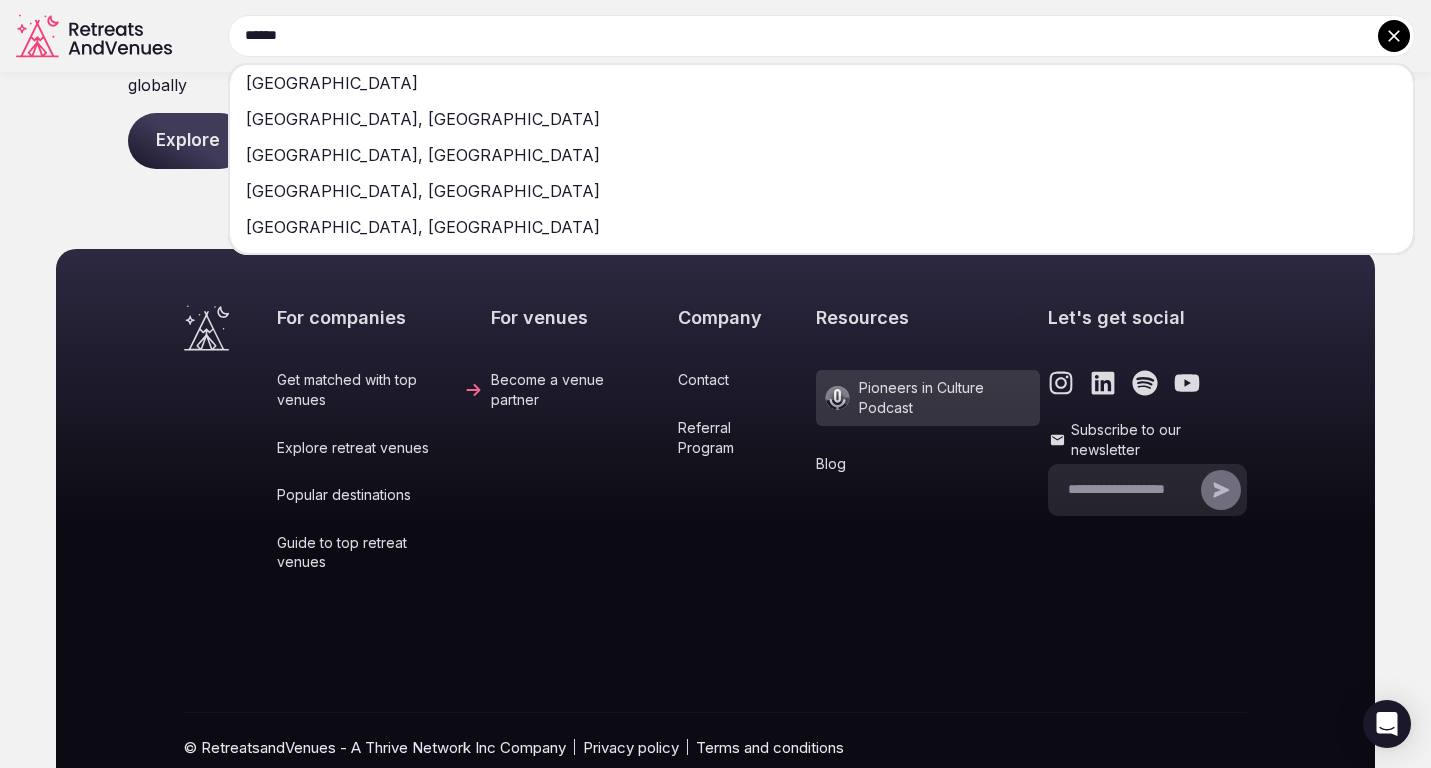 type on "******" 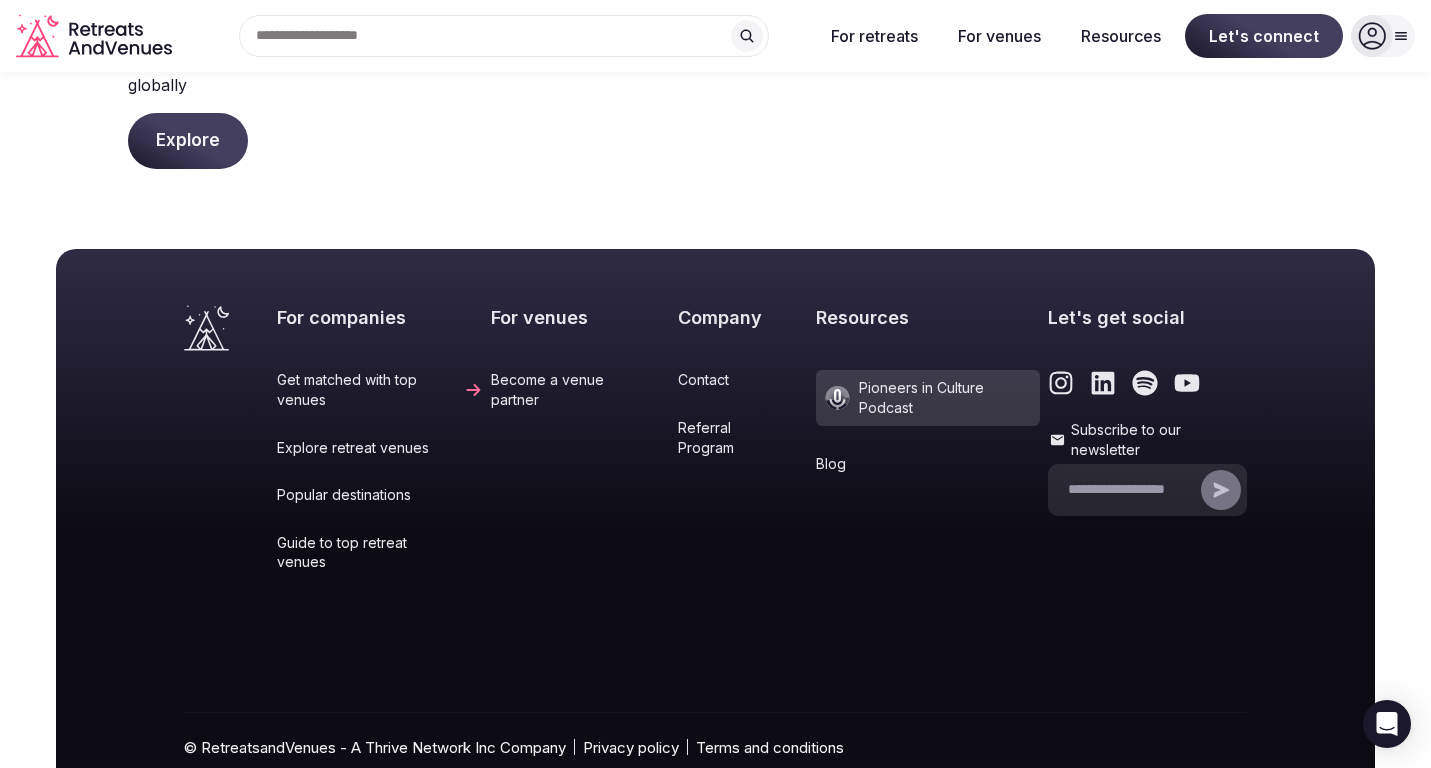 scroll, scrollTop: 0, scrollLeft: 0, axis: both 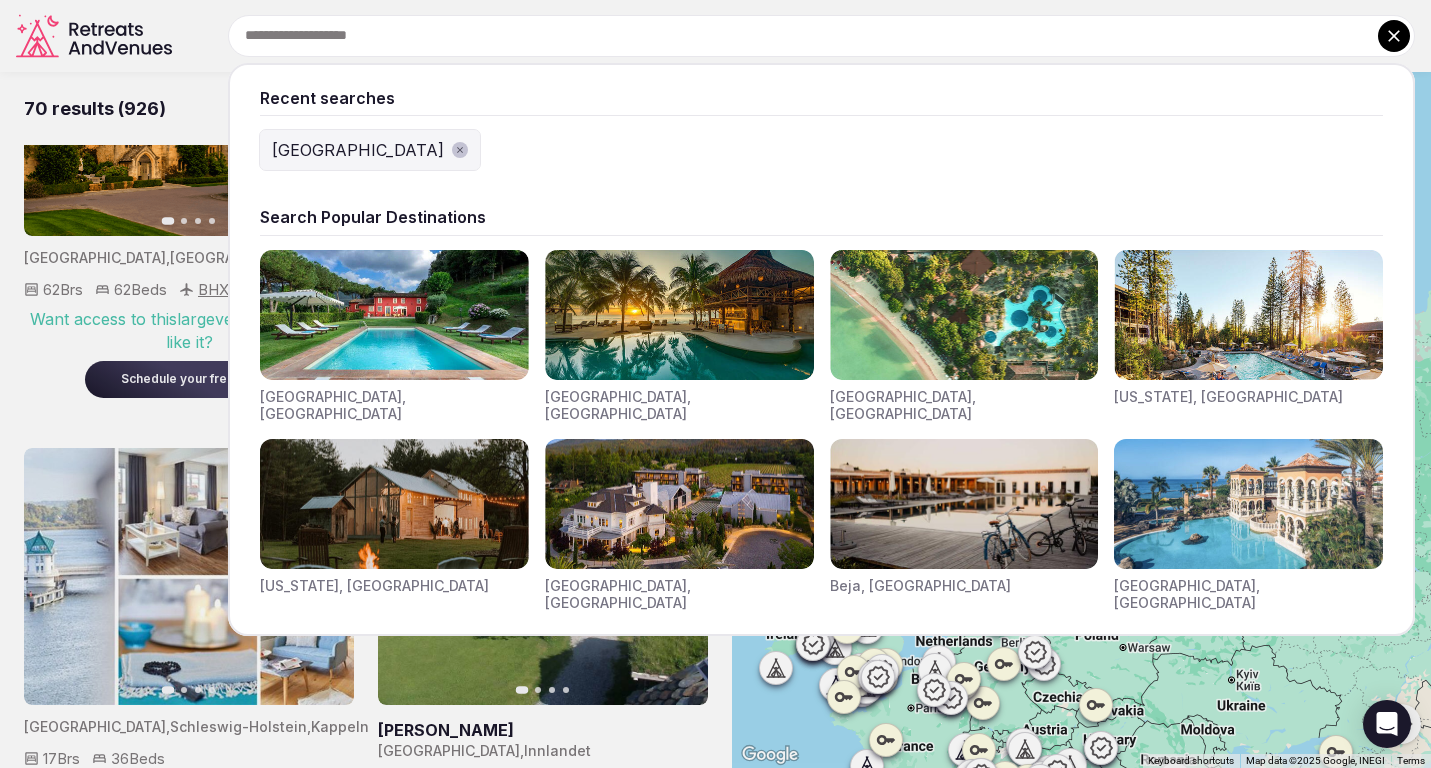 click on "Recent searches [GEOGRAPHIC_DATA] Search Popular Destinations [GEOGRAPHIC_DATA], [GEOGRAPHIC_DATA] [GEOGRAPHIC_DATA], [GEOGRAPHIC_DATA] [GEOGRAPHIC_DATA], [GEOGRAPHIC_DATA] [US_STATE], [GEOGRAPHIC_DATA] [US_STATE], [GEOGRAPHIC_DATA] [GEOGRAPHIC_DATA], [GEOGRAPHIC_DATA] [GEOGRAPHIC_DATA], [GEOGRAPHIC_DATA] [GEOGRAPHIC_DATA], [GEOGRAPHIC_DATA]" at bounding box center (797, 36) 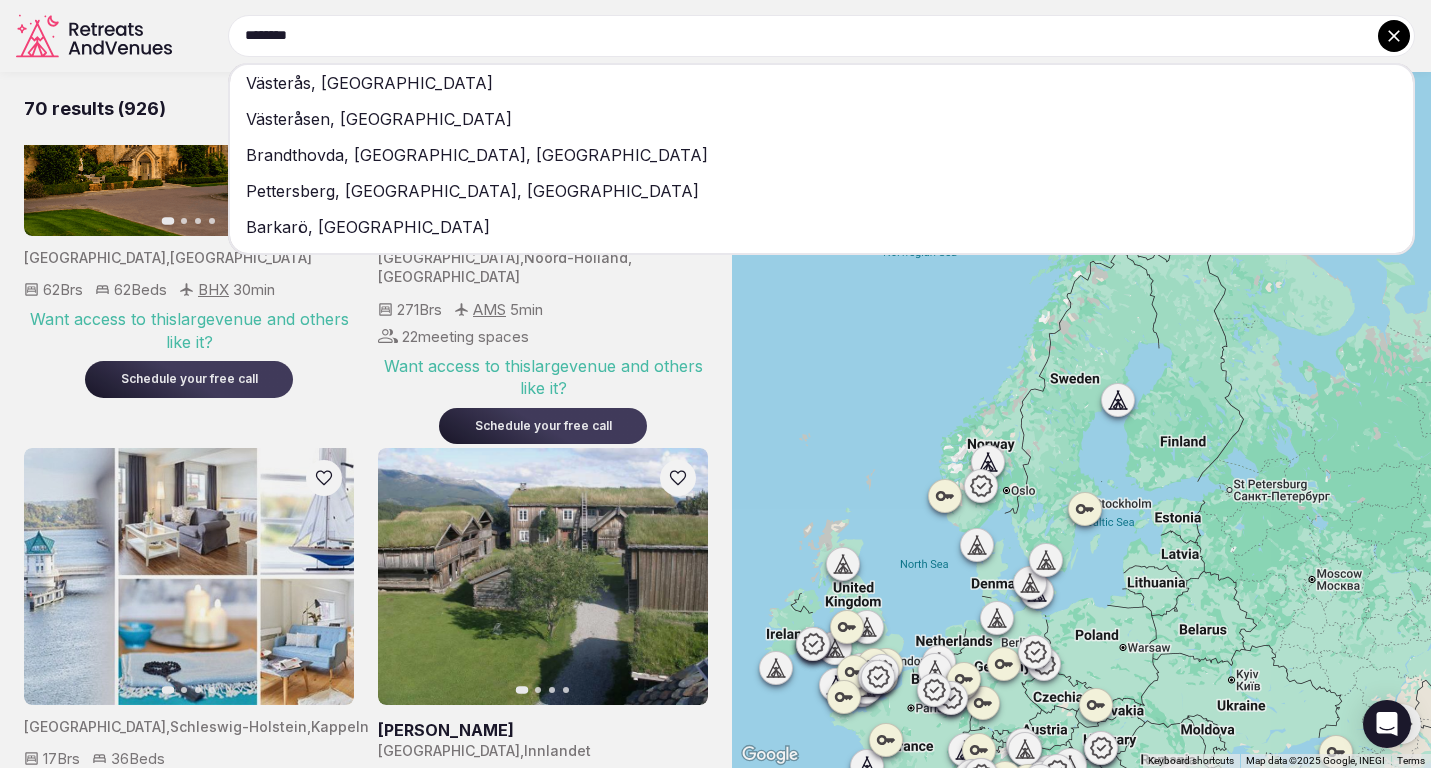 type on "********" 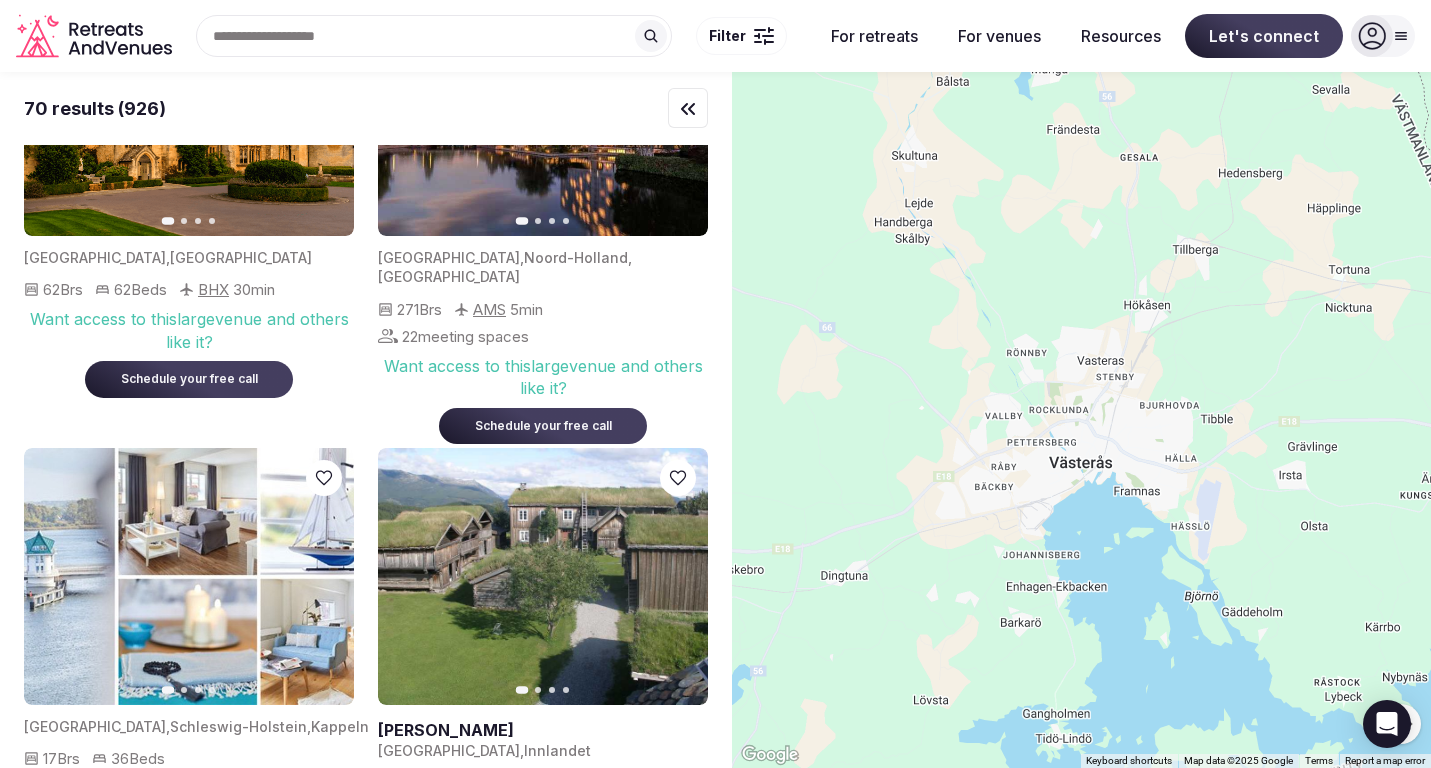 scroll, scrollTop: 0, scrollLeft: 0, axis: both 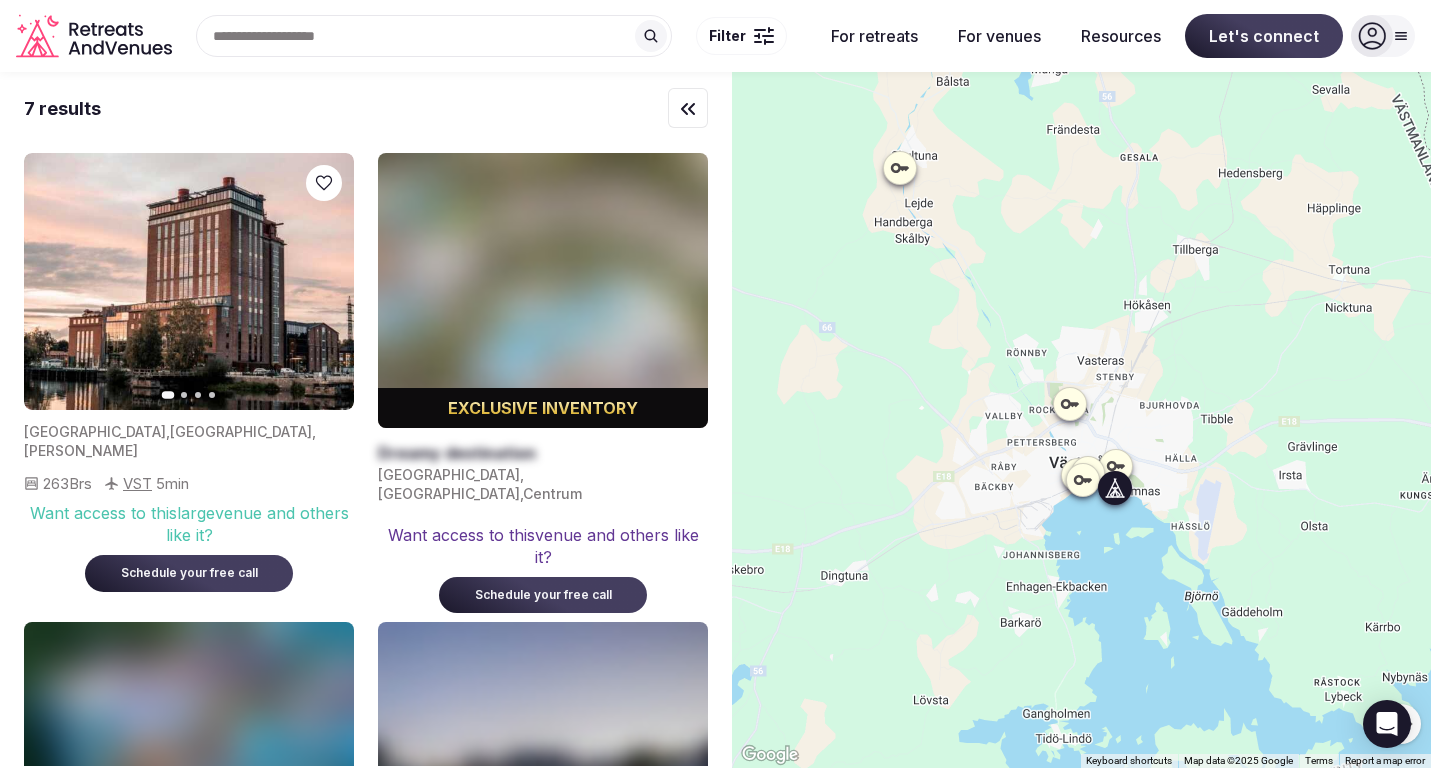 click 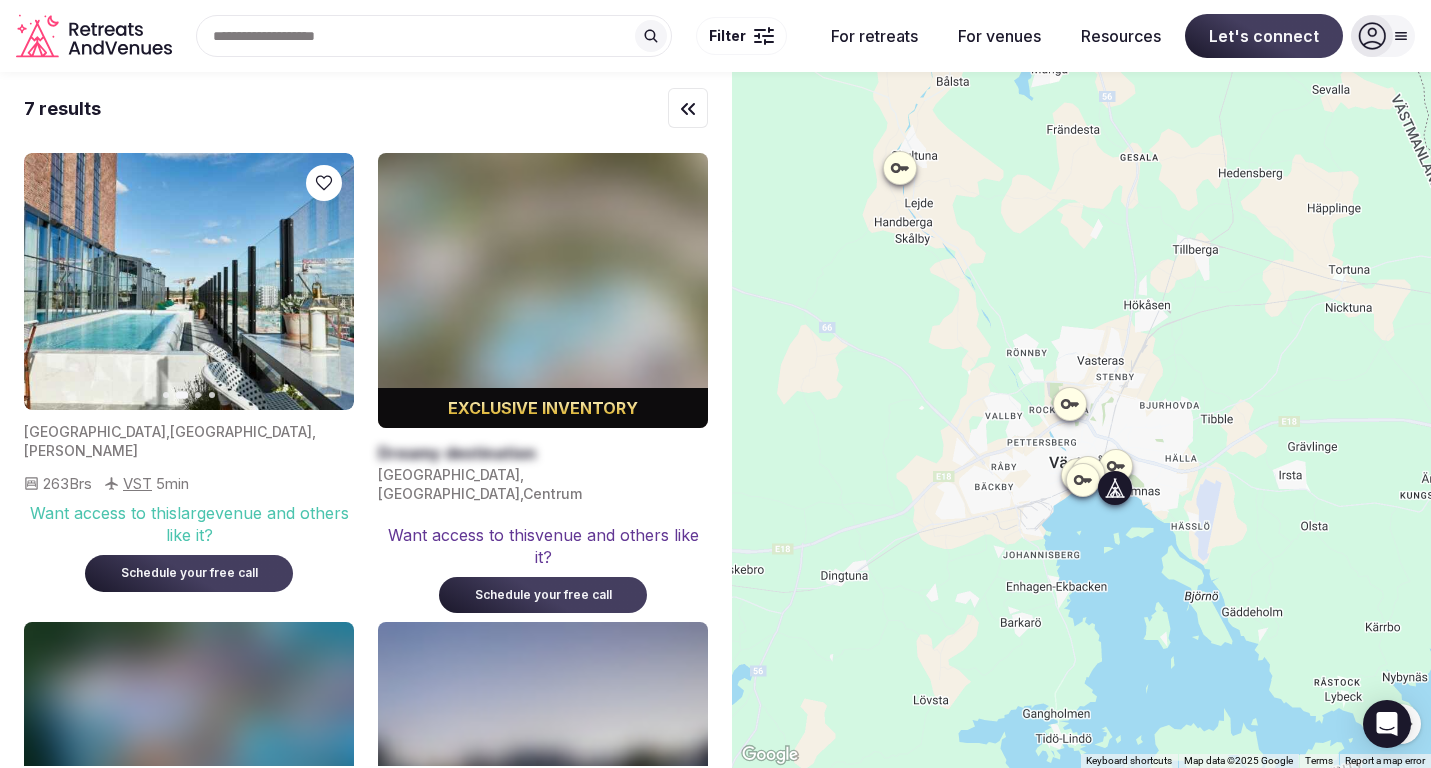 click 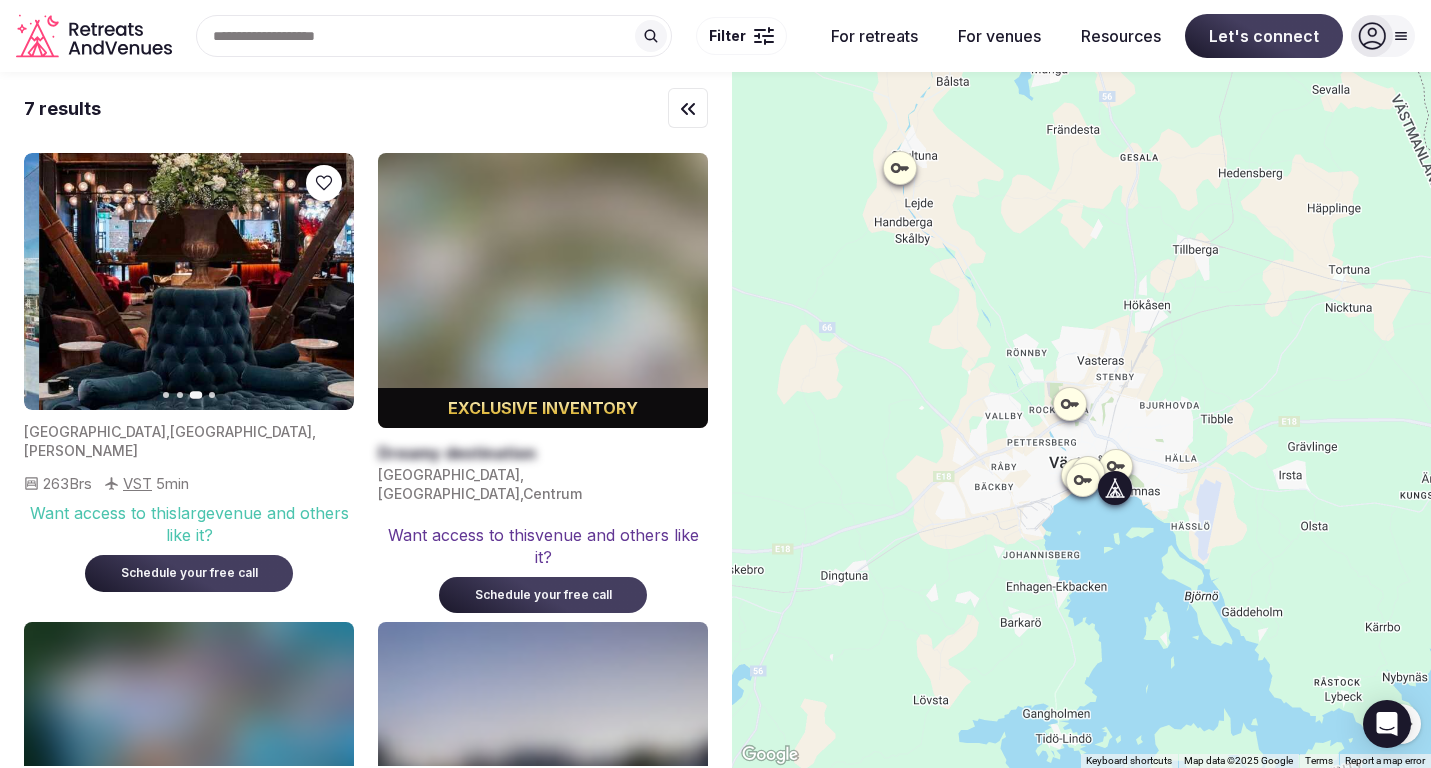 click 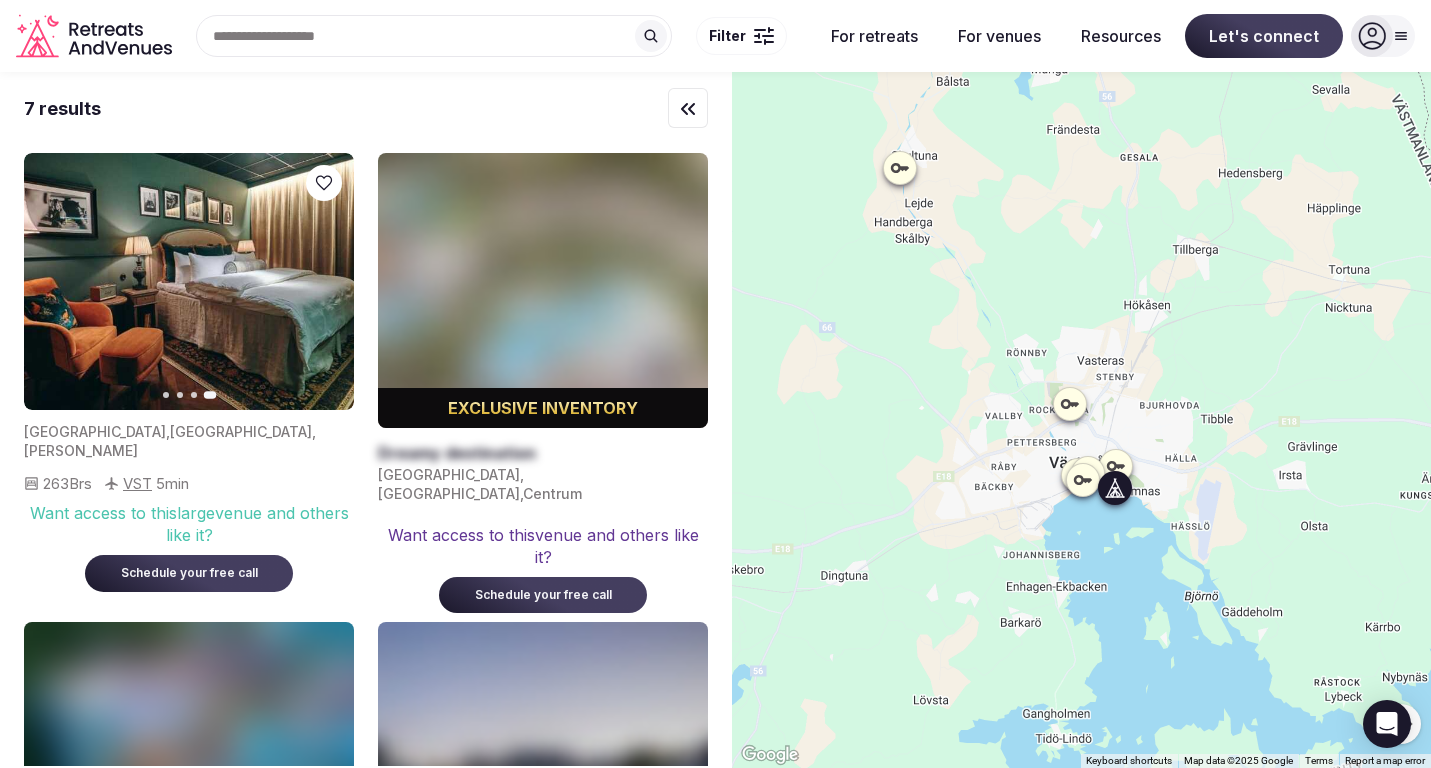 click on "[PERSON_NAME]" at bounding box center (81, 450) 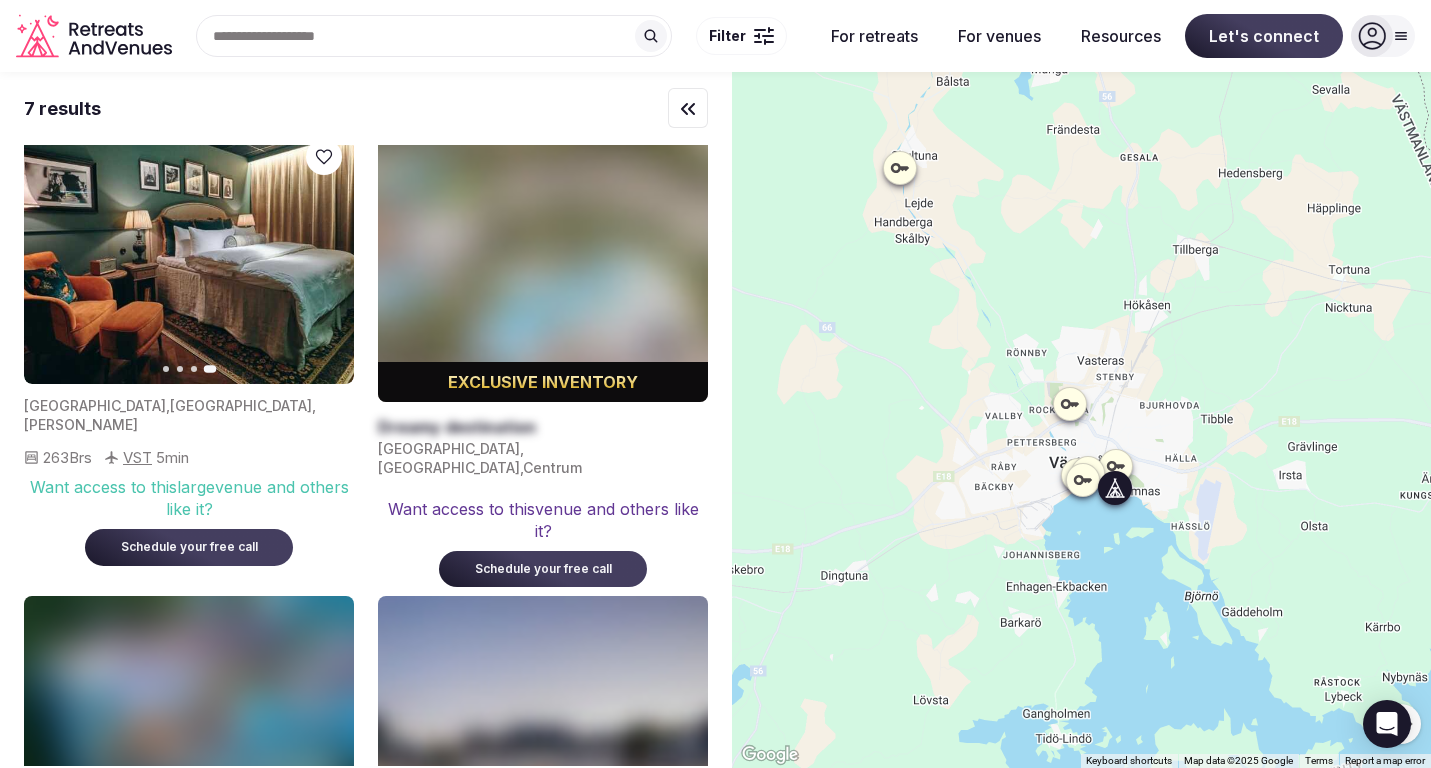 scroll, scrollTop: 0, scrollLeft: 0, axis: both 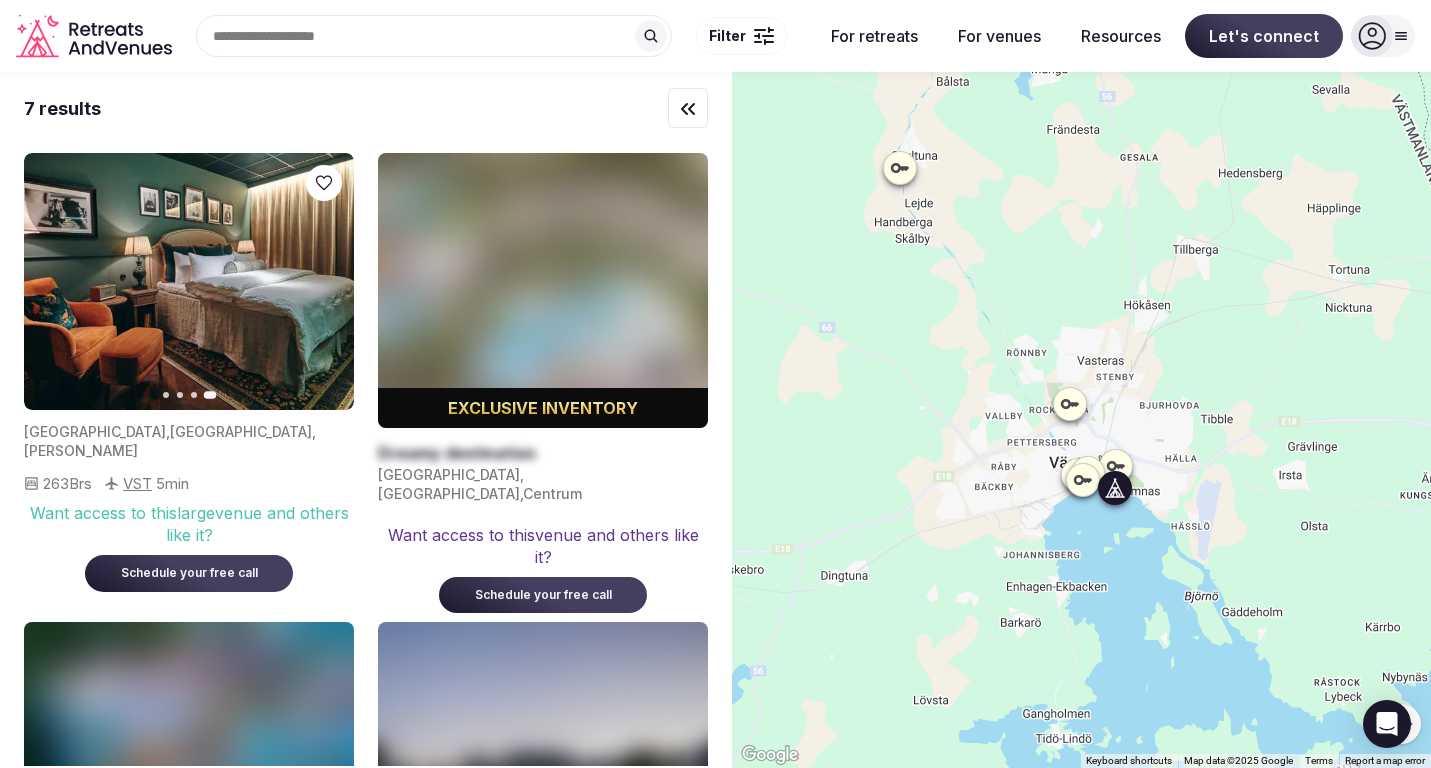 click at bounding box center (189, 281) 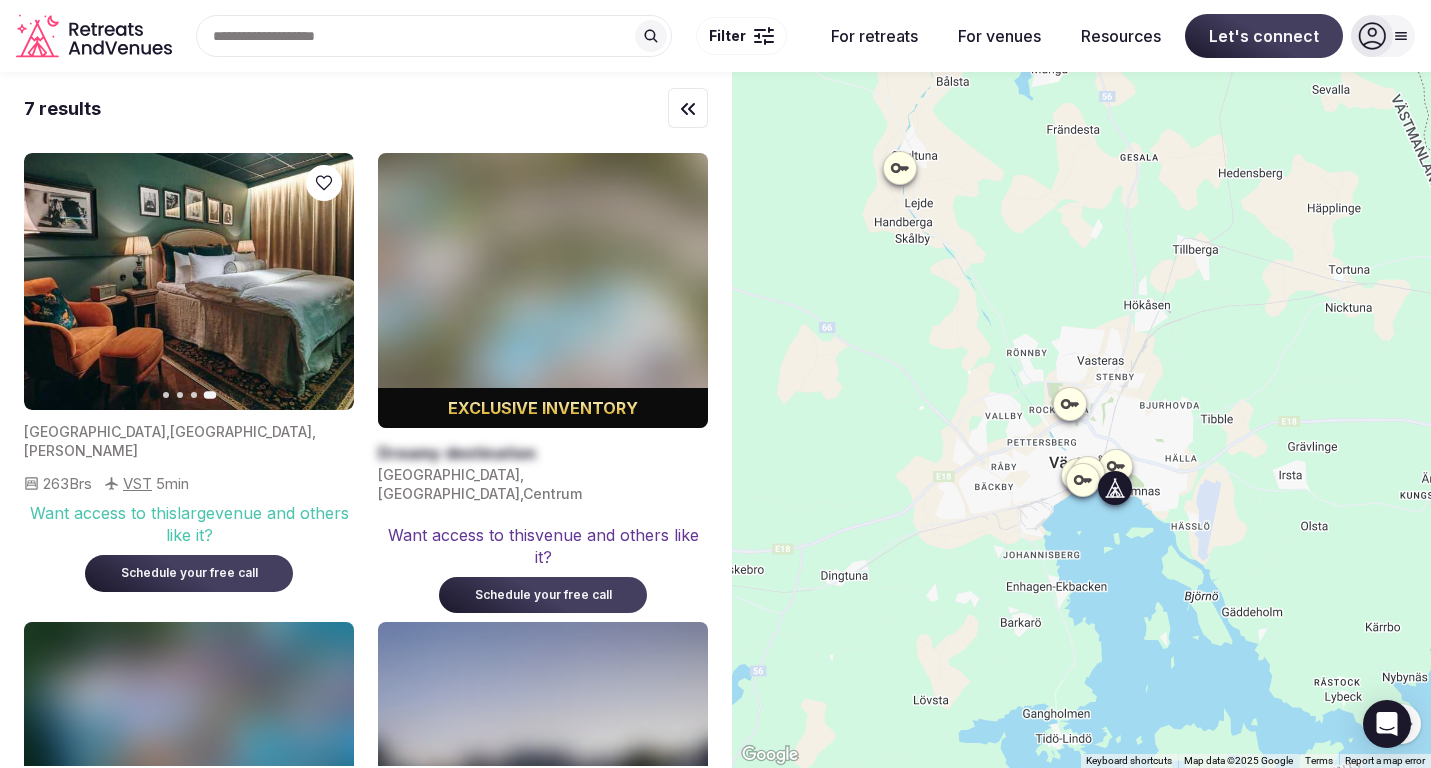 click on "Previous slide" at bounding box center (52, 282) 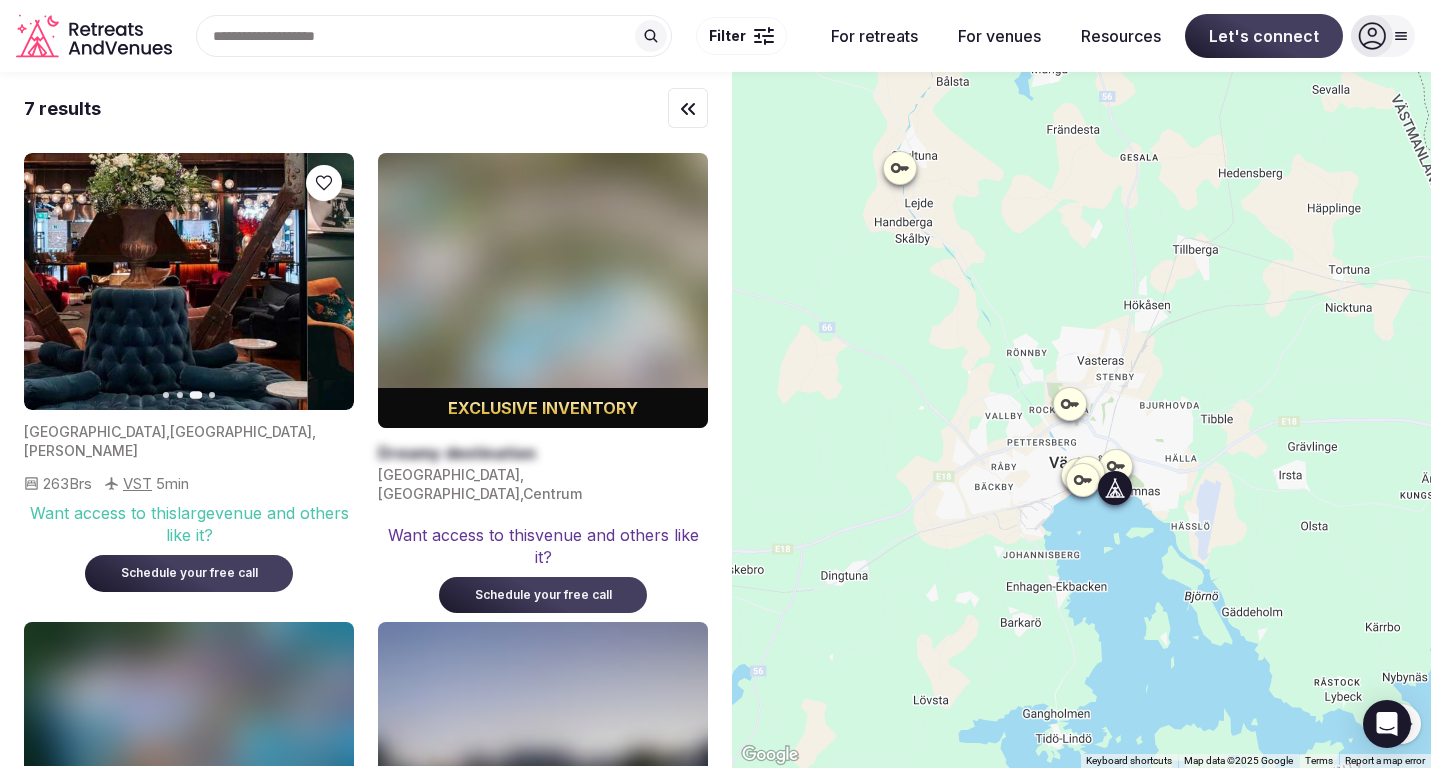 click on "Previous slide" at bounding box center [52, 282] 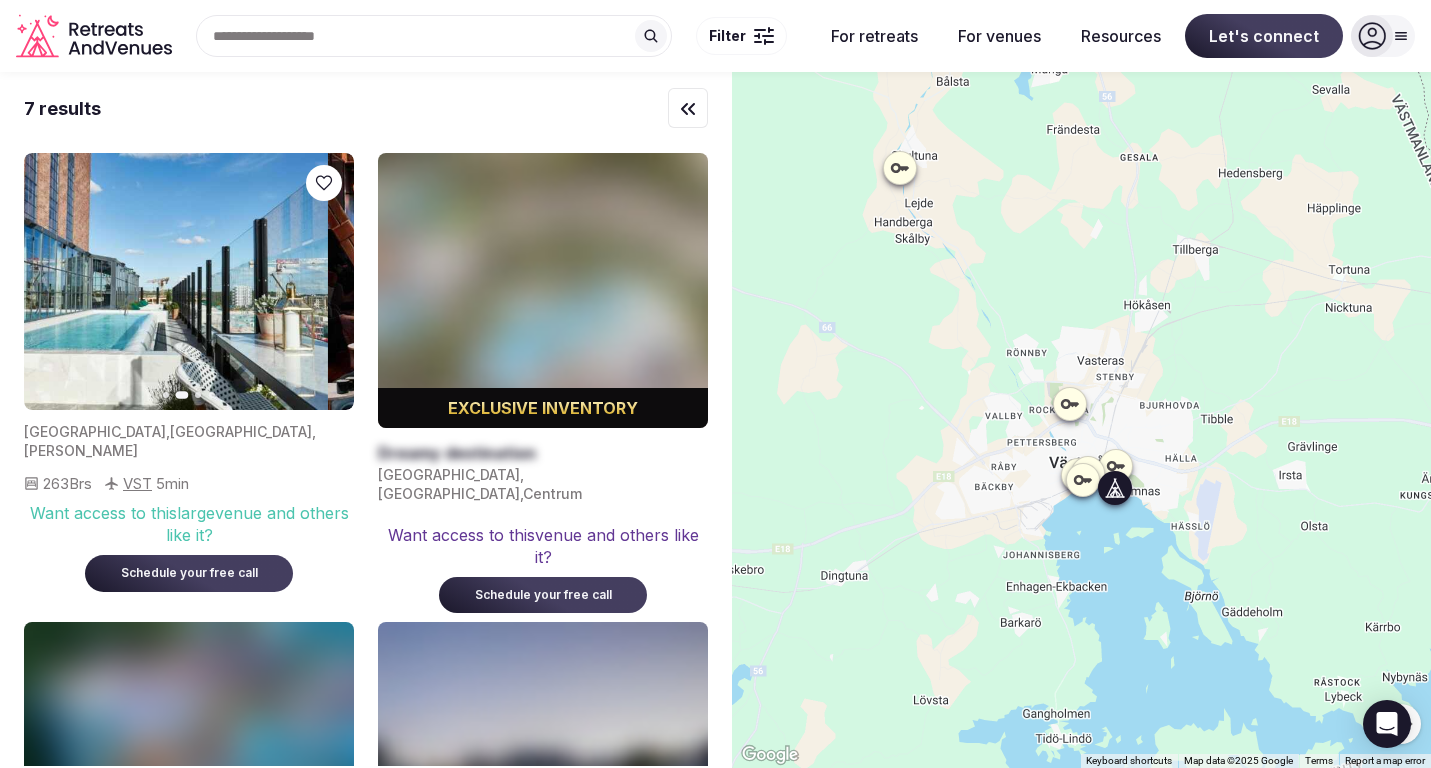 click on "Previous slide" at bounding box center (52, 282) 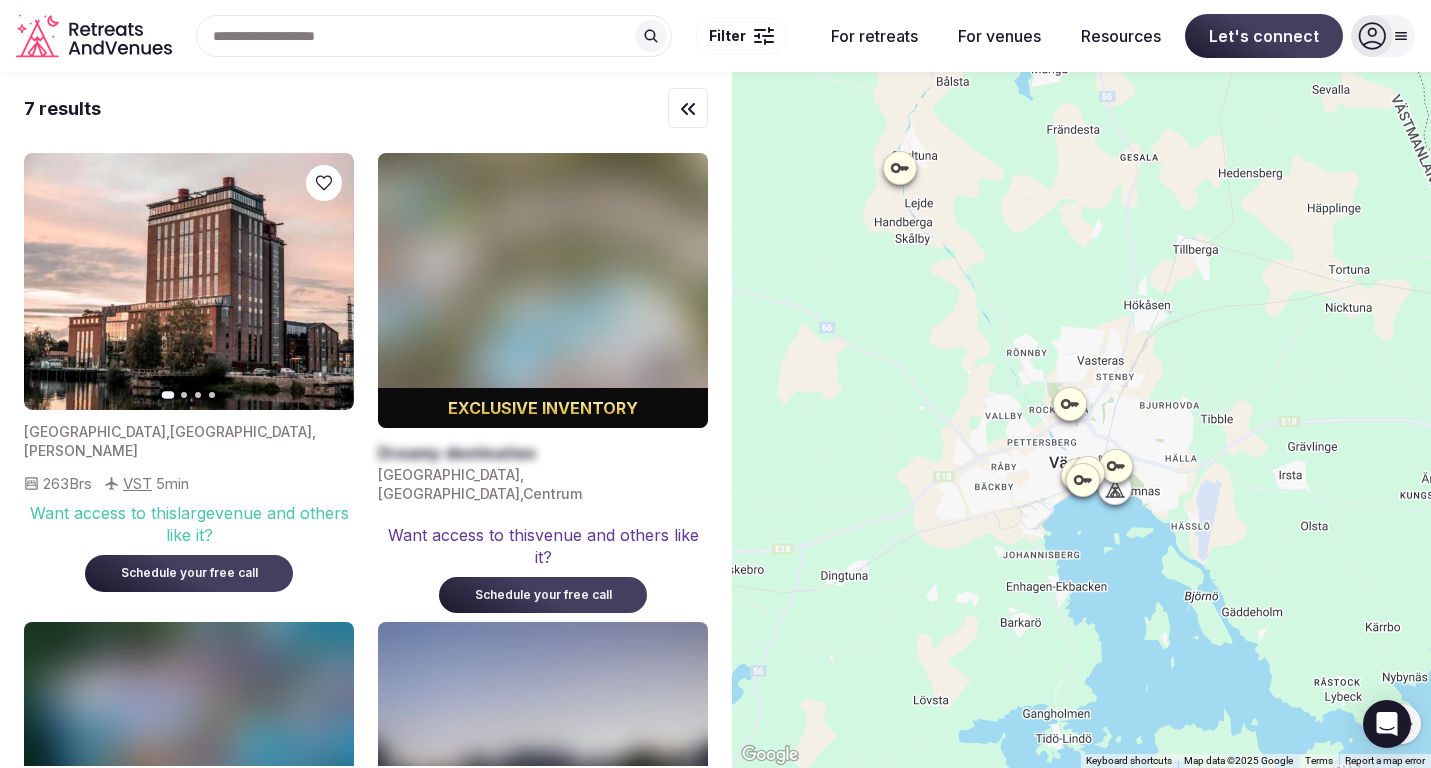 click on "Recent searches Västerås, [GEOGRAPHIC_DATA] [GEOGRAPHIC_DATA] Search Popular Destinations [GEOGRAPHIC_DATA], [GEOGRAPHIC_DATA] [GEOGRAPHIC_DATA], [GEOGRAPHIC_DATA] [GEOGRAPHIC_DATA], [GEOGRAPHIC_DATA] [US_STATE], [GEOGRAPHIC_DATA] [US_STATE], [GEOGRAPHIC_DATA] [GEOGRAPHIC_DATA], [GEOGRAPHIC_DATA] [GEOGRAPHIC_DATA], [GEOGRAPHIC_DATA] [GEOGRAPHIC_DATA], [GEOGRAPHIC_DATA] Filter" at bounding box center (495, 36) 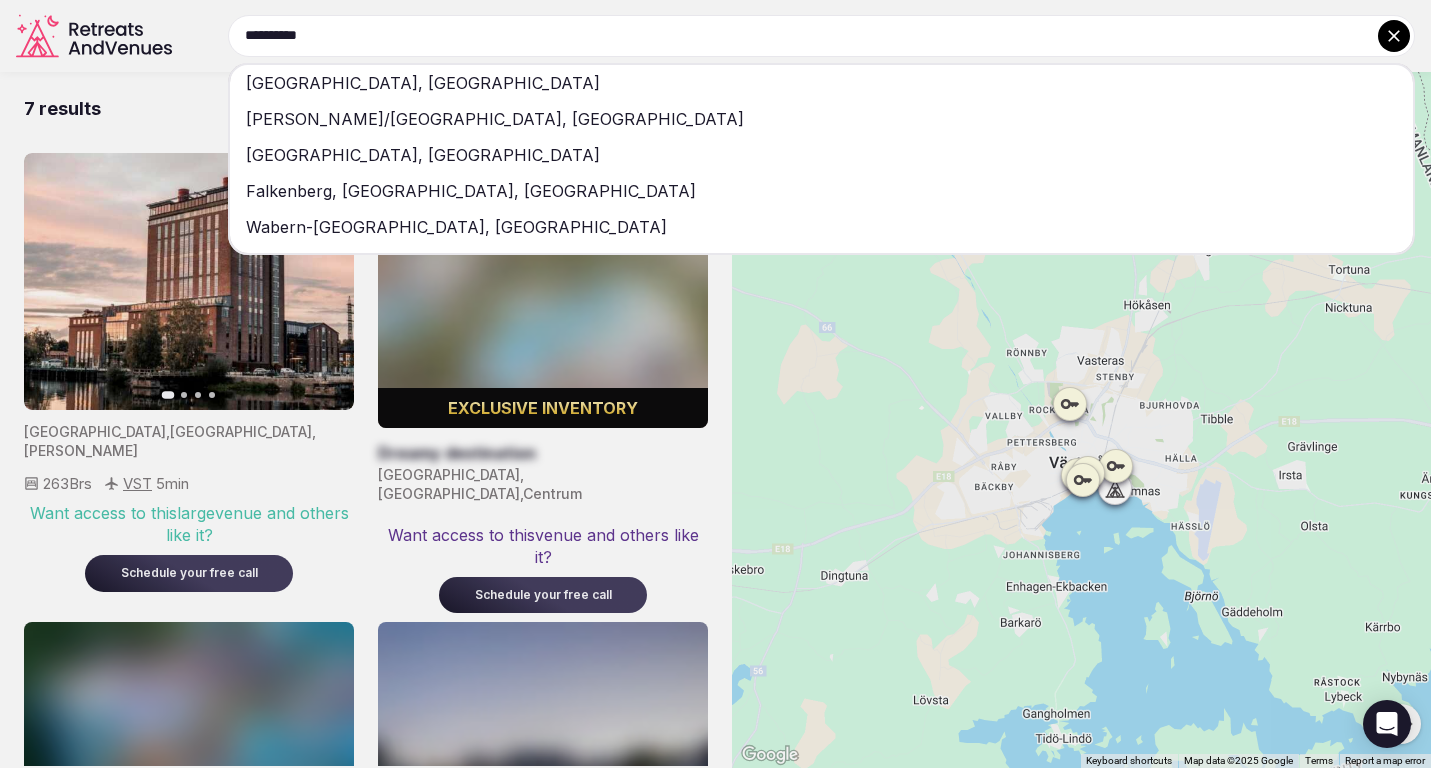 type on "**********" 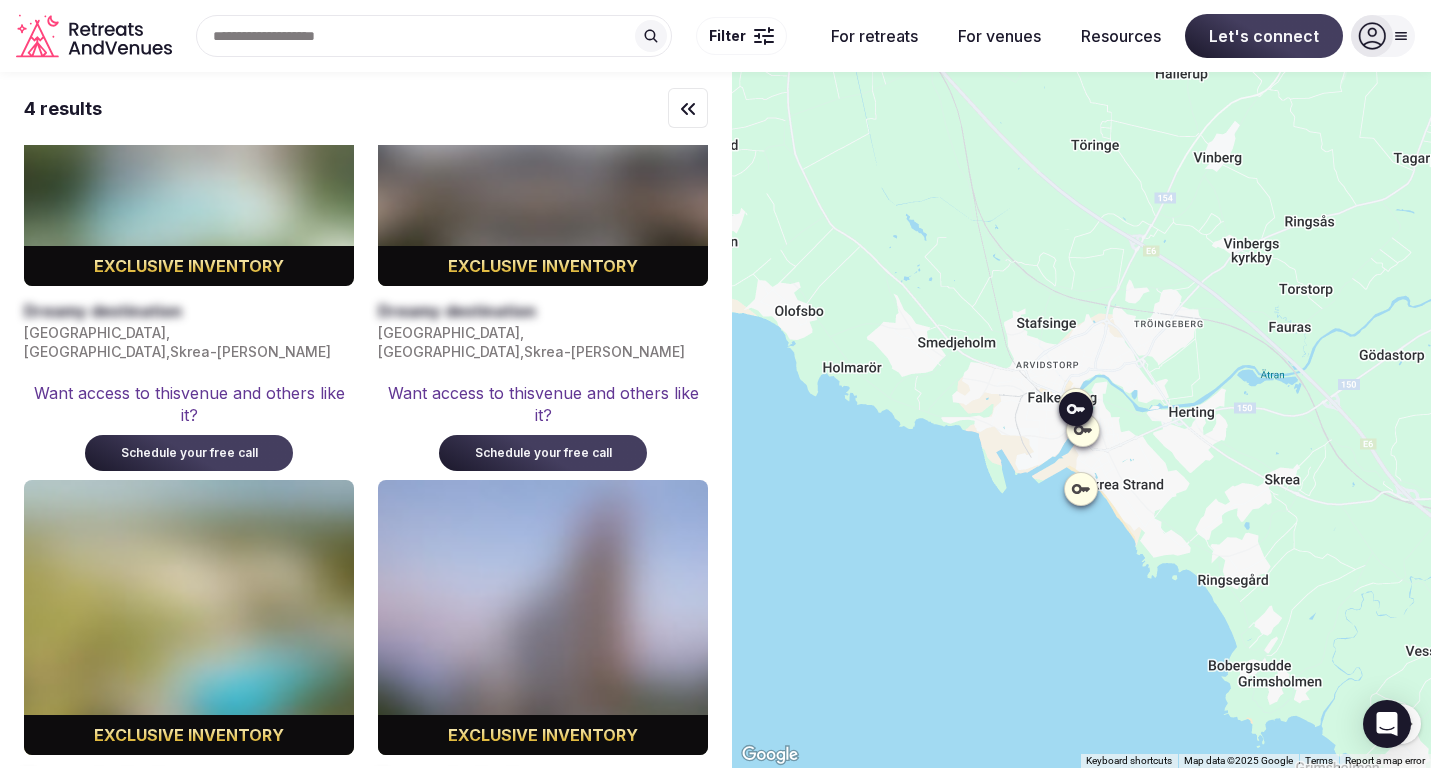 scroll, scrollTop: 0, scrollLeft: 0, axis: both 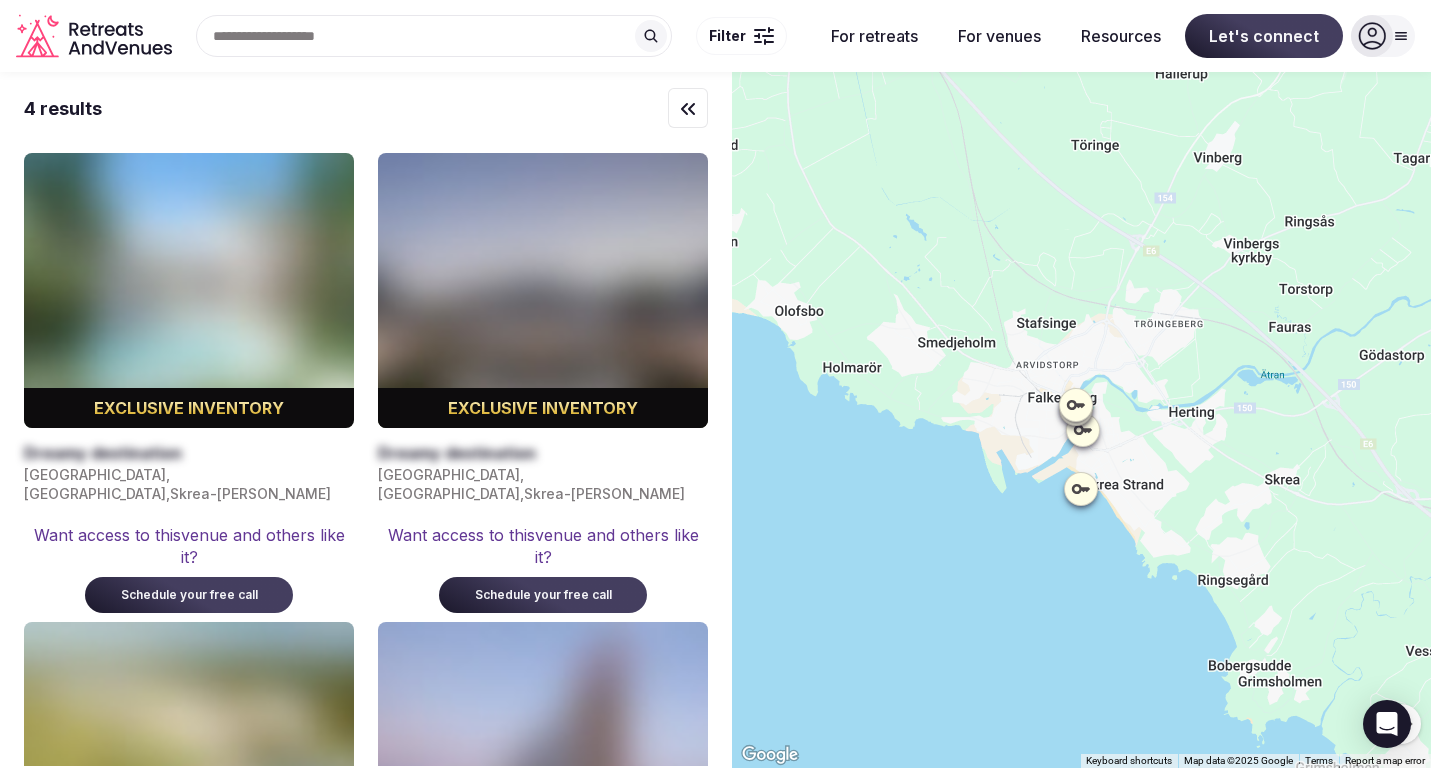 click on "Recent searches [GEOGRAPHIC_DATA], [GEOGRAPHIC_DATA] [GEOGRAPHIC_DATA], [GEOGRAPHIC_DATA] [GEOGRAPHIC_DATA] Search Popular Destinations [GEOGRAPHIC_DATA], [GEOGRAPHIC_DATA] [GEOGRAPHIC_DATA], [GEOGRAPHIC_DATA] [GEOGRAPHIC_DATA], [GEOGRAPHIC_DATA] [US_STATE], [GEOGRAPHIC_DATA] [US_STATE], [GEOGRAPHIC_DATA] [GEOGRAPHIC_DATA], [GEOGRAPHIC_DATA] [GEOGRAPHIC_DATA], [GEOGRAPHIC_DATA] [GEOGRAPHIC_DATA], [GEOGRAPHIC_DATA] Filter" at bounding box center (495, 36) 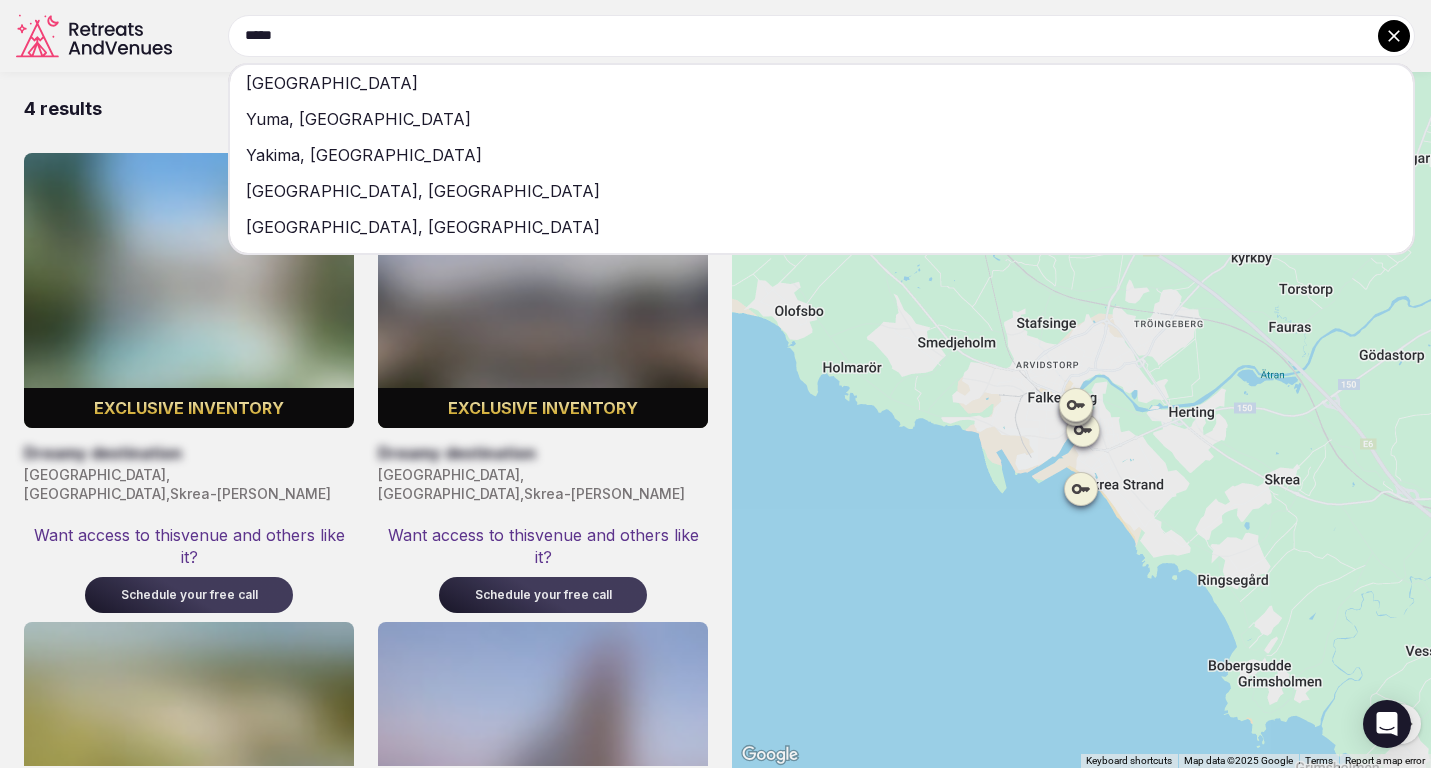 type on "*****" 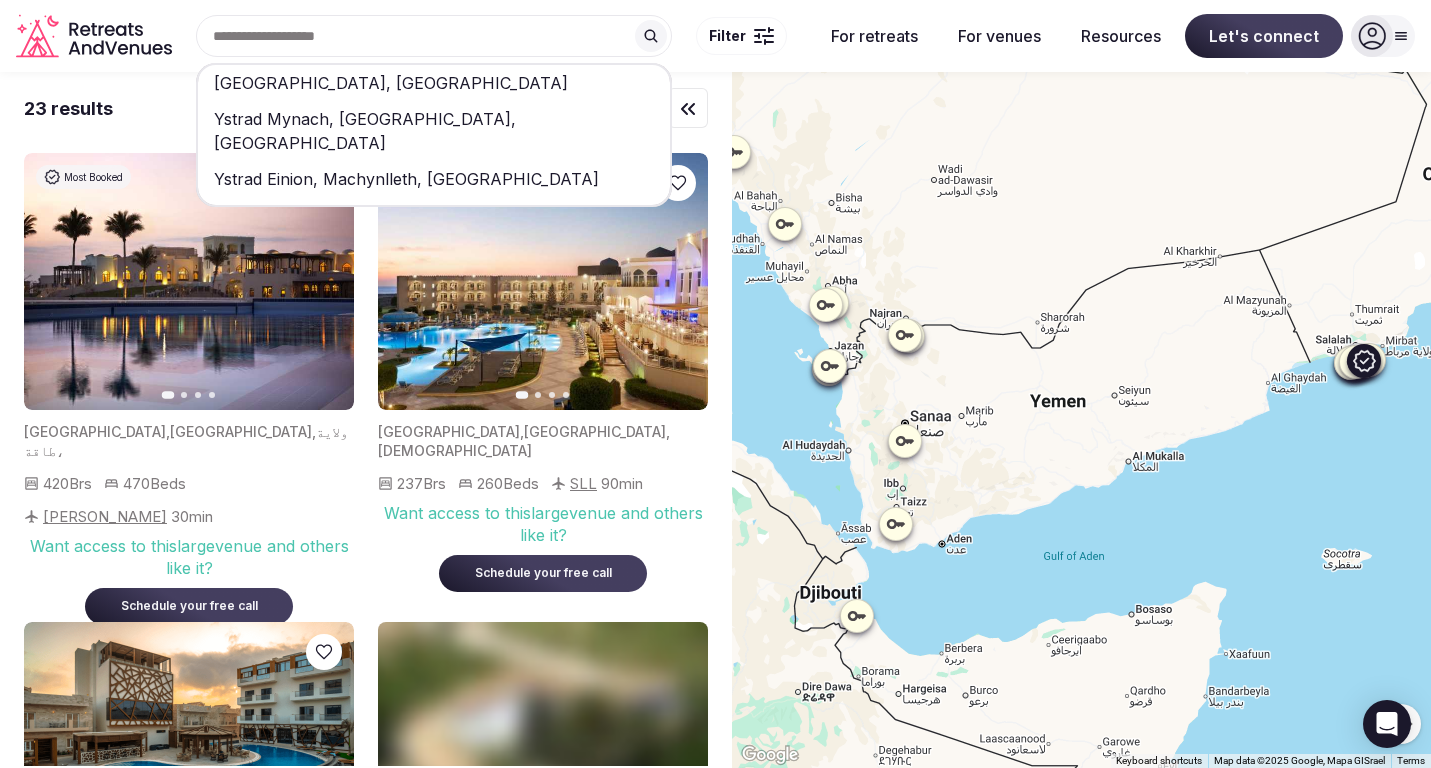 scroll, scrollTop: 2, scrollLeft: 0, axis: vertical 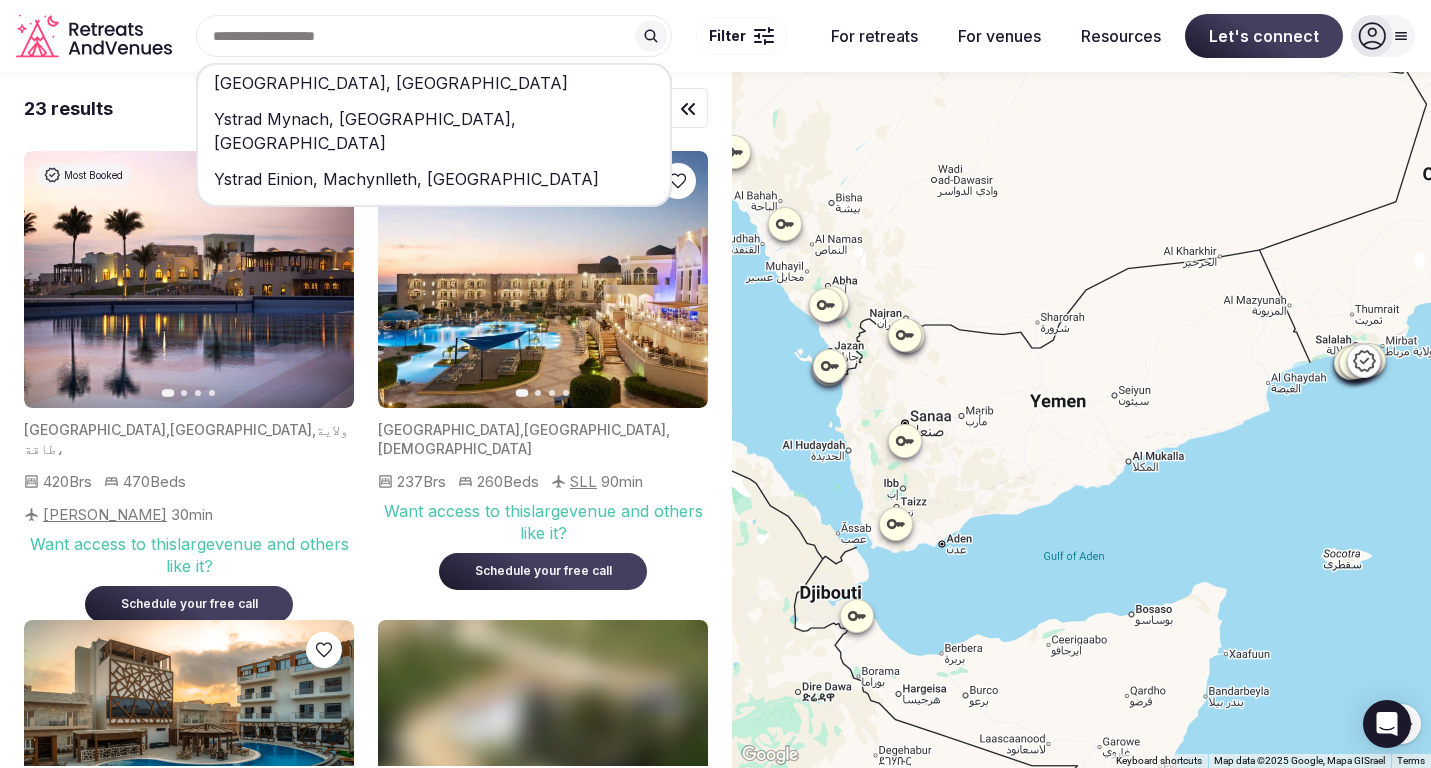 click on "[GEOGRAPHIC_DATA], [GEOGRAPHIC_DATA]" at bounding box center (434, 83) 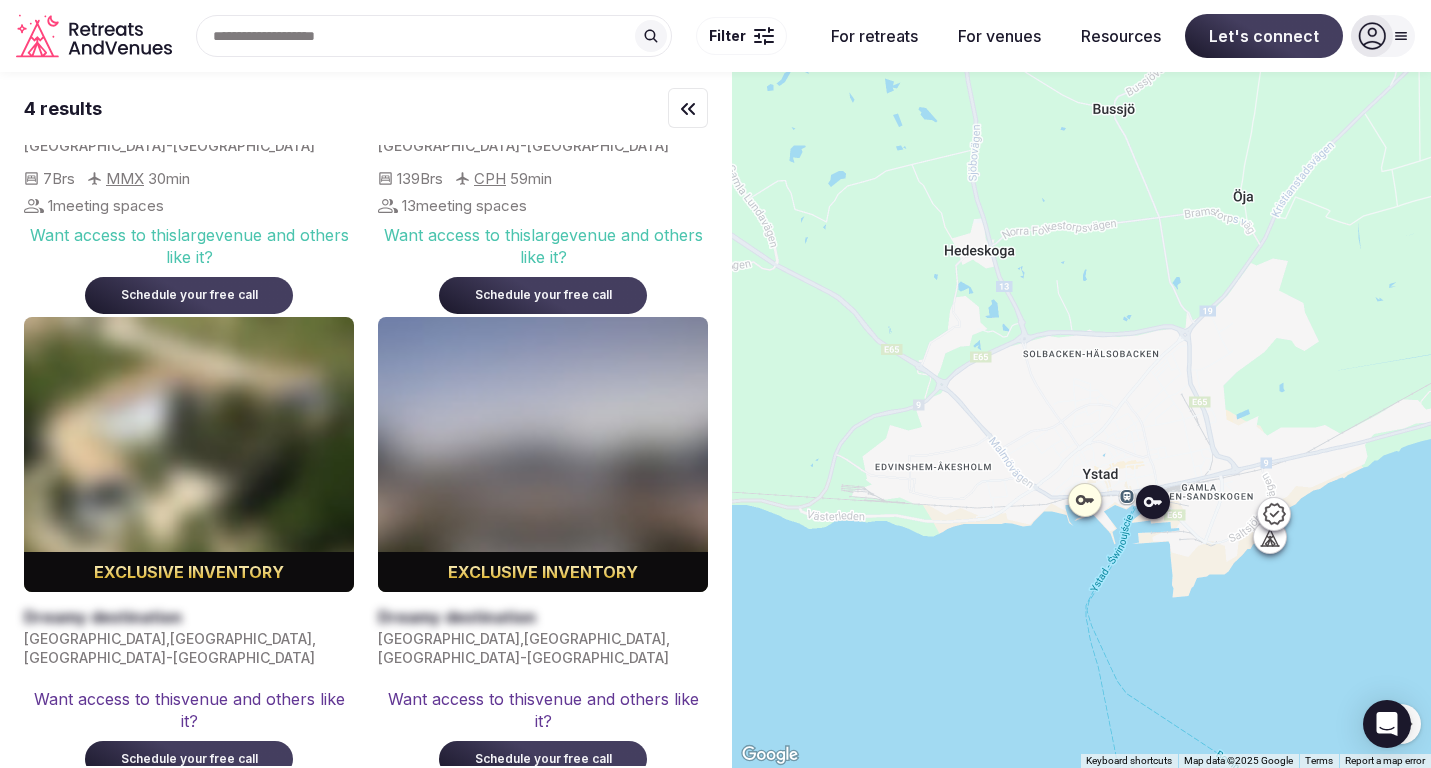 scroll, scrollTop: 0, scrollLeft: 0, axis: both 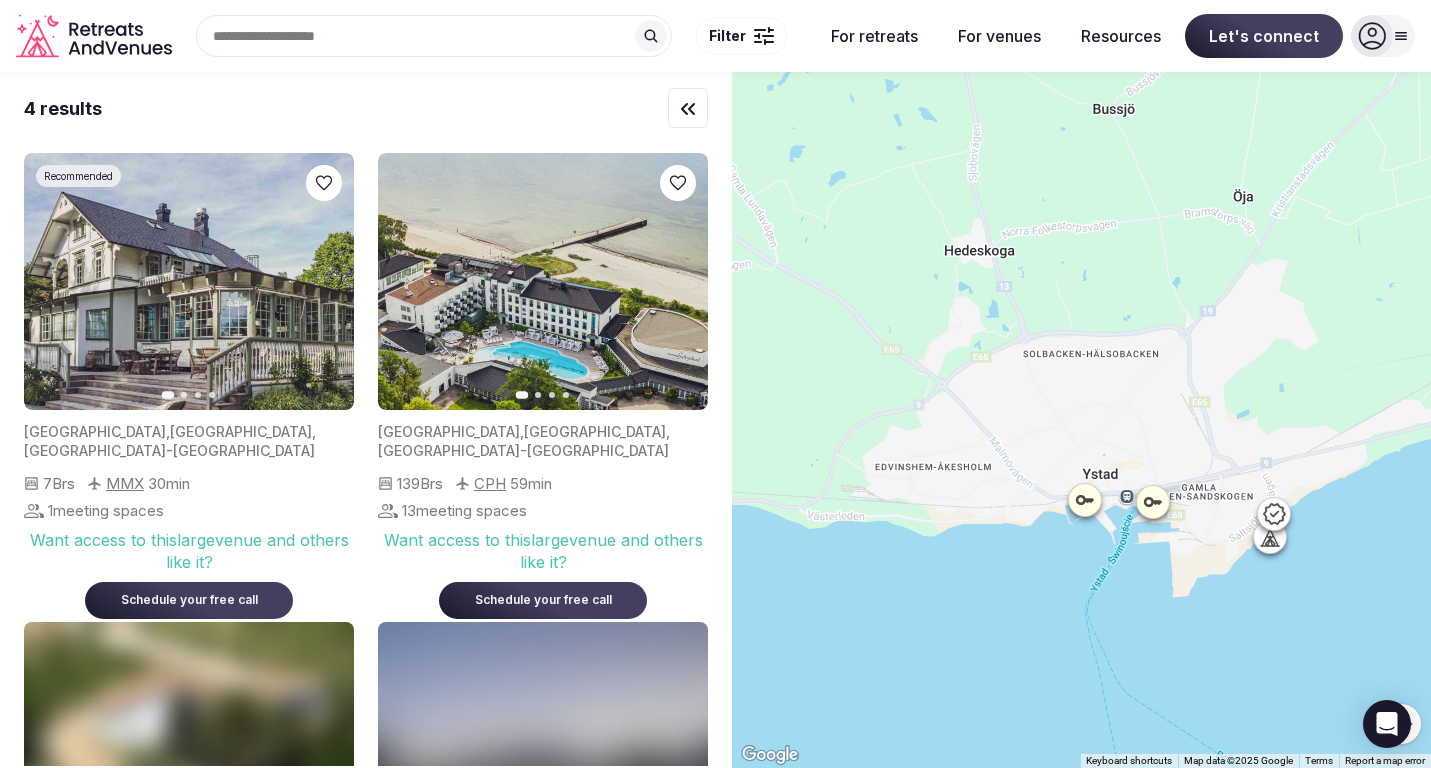 click on "Recent searches [GEOGRAPHIC_DATA], [GEOGRAPHIC_DATA] [GEOGRAPHIC_DATA] [GEOGRAPHIC_DATA], [GEOGRAPHIC_DATA] [GEOGRAPHIC_DATA], [GEOGRAPHIC_DATA] [GEOGRAPHIC_DATA] Search Popular Destinations [GEOGRAPHIC_DATA], [GEOGRAPHIC_DATA] [GEOGRAPHIC_DATA], [GEOGRAPHIC_DATA] [GEOGRAPHIC_DATA], [GEOGRAPHIC_DATA] [US_STATE], [GEOGRAPHIC_DATA] [US_STATE], [GEOGRAPHIC_DATA] [GEOGRAPHIC_DATA], [GEOGRAPHIC_DATA] [GEOGRAPHIC_DATA], [GEOGRAPHIC_DATA] [GEOGRAPHIC_DATA], [GEOGRAPHIC_DATA] Filter" at bounding box center [495, 36] 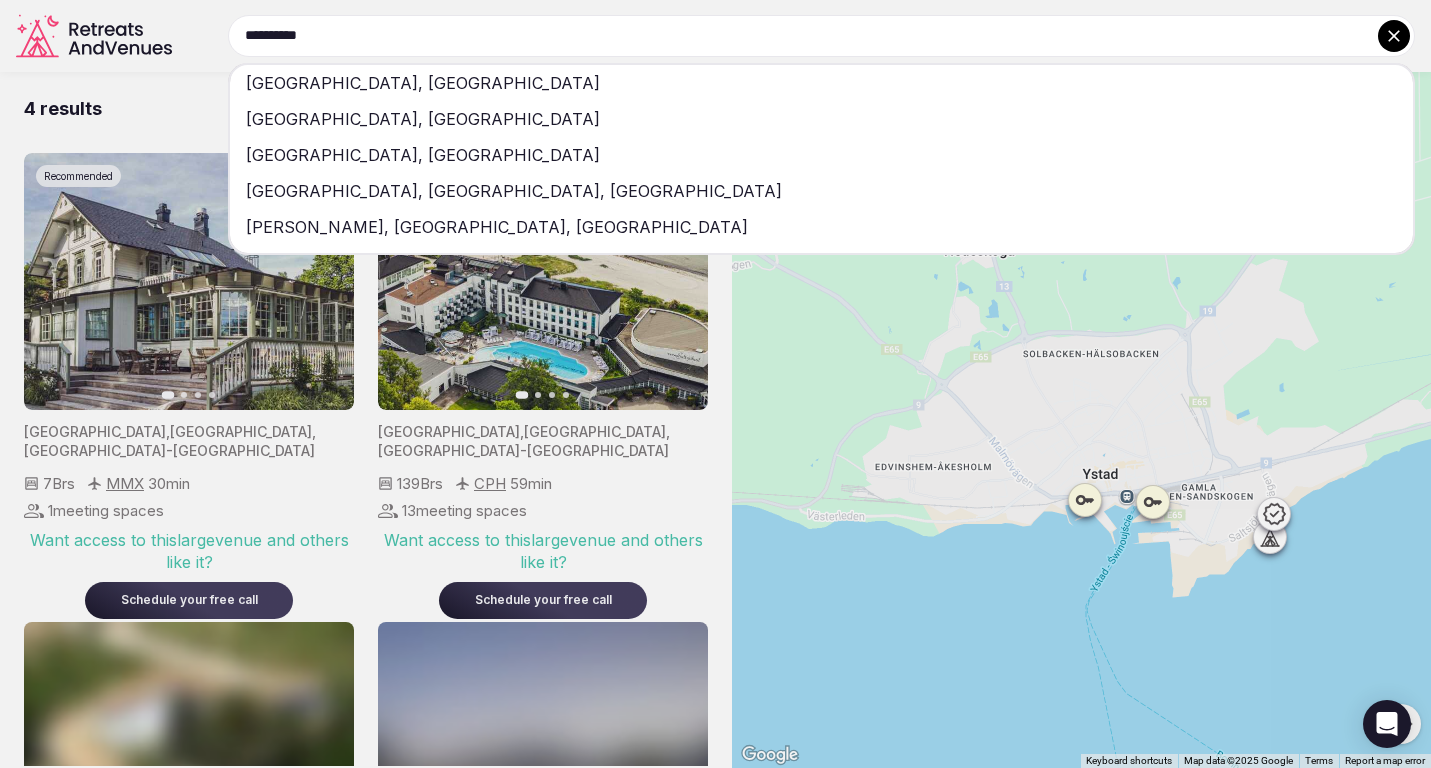 type on "**********" 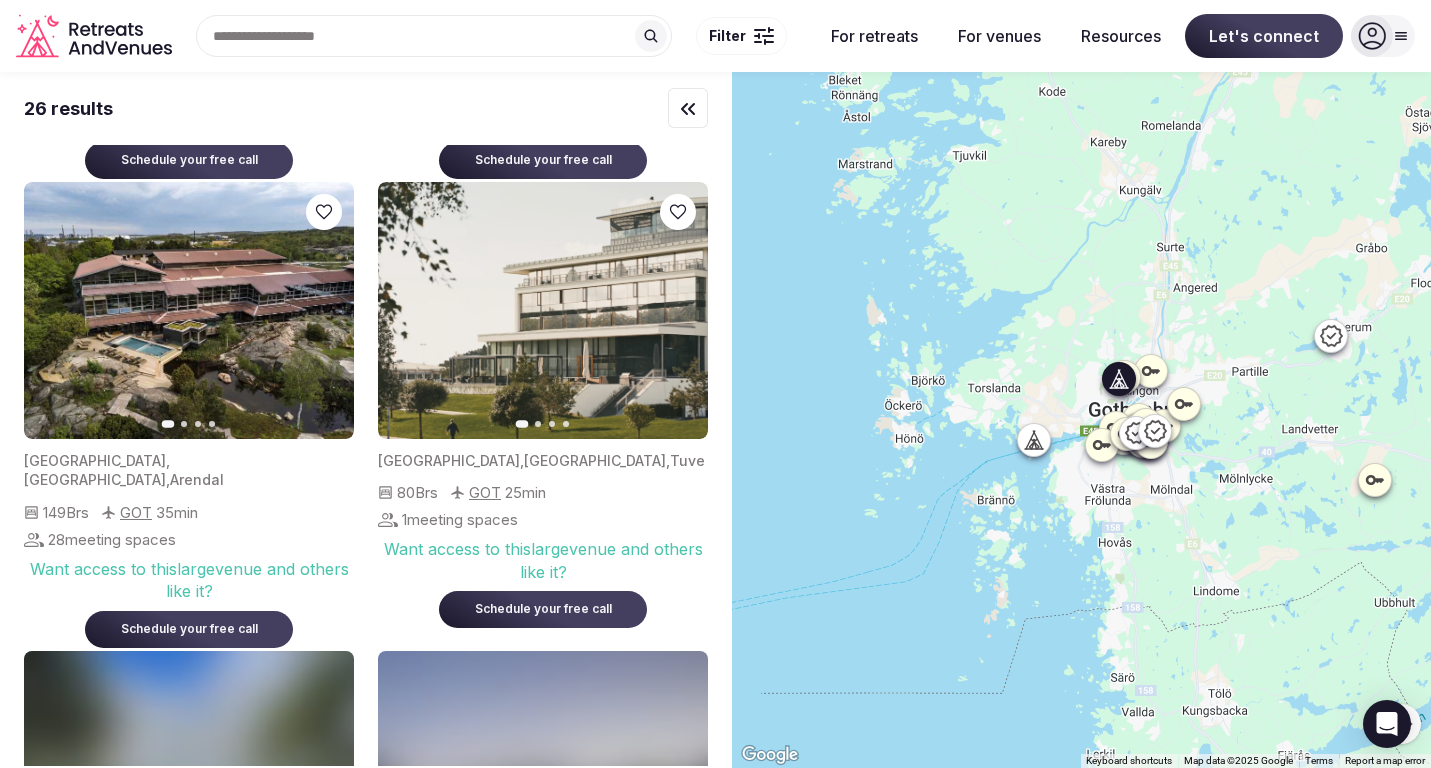 scroll, scrollTop: 907, scrollLeft: 0, axis: vertical 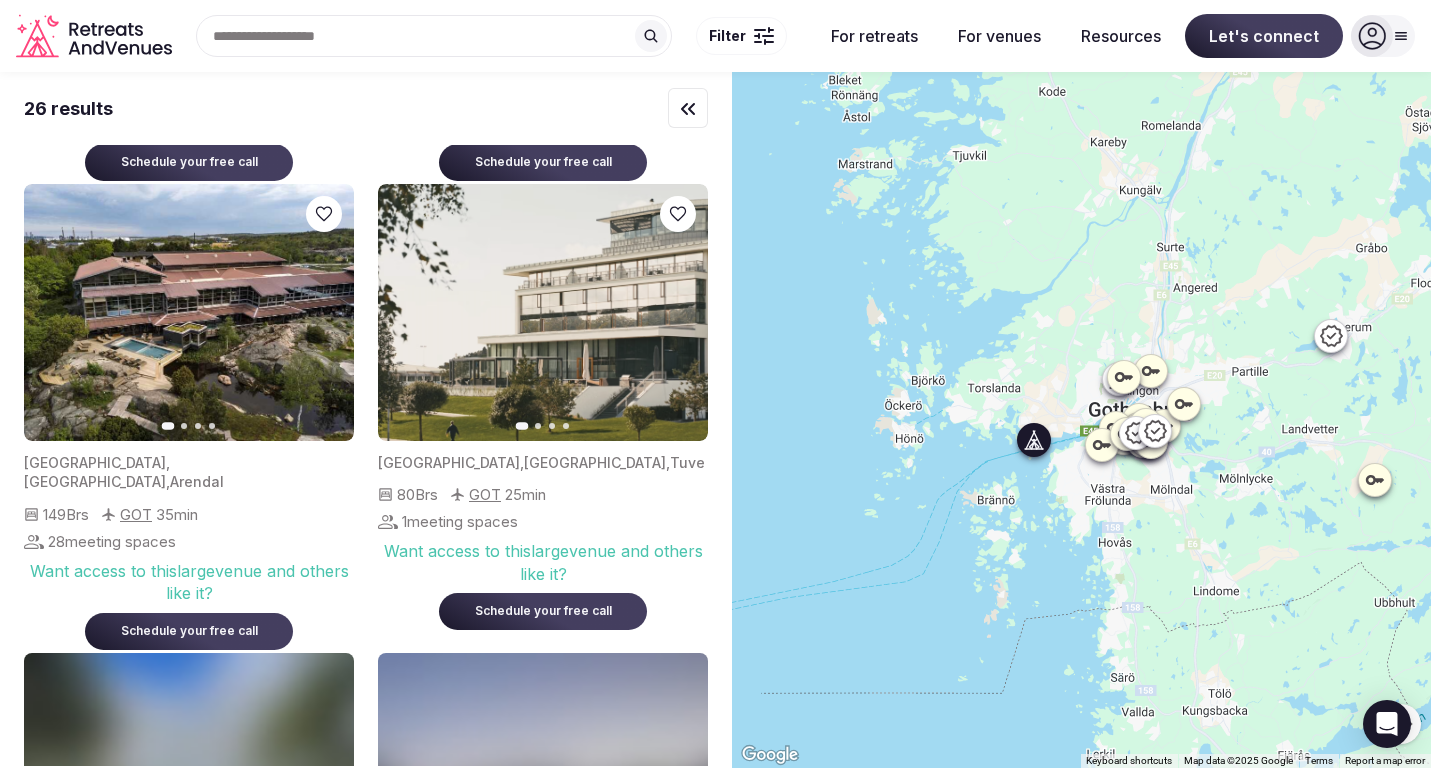 click 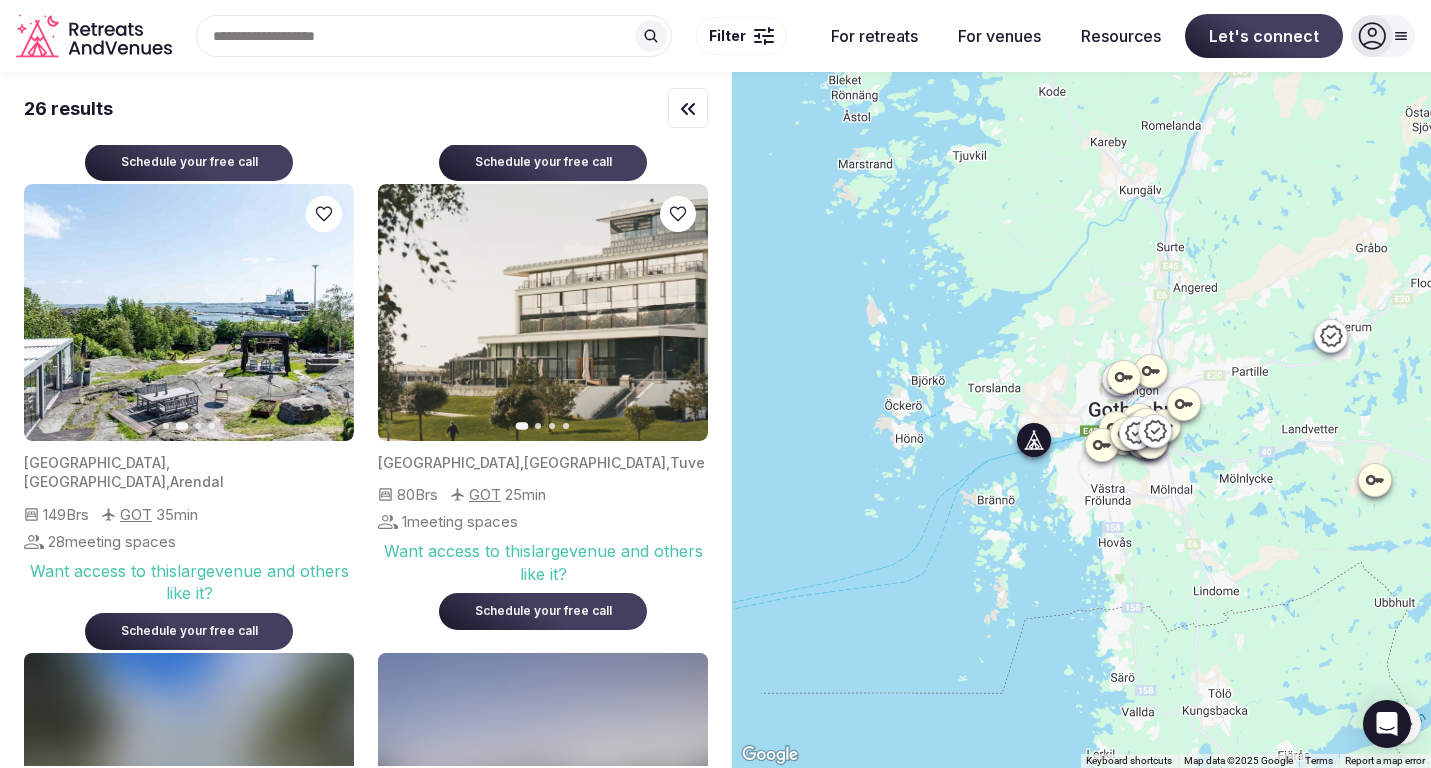 click 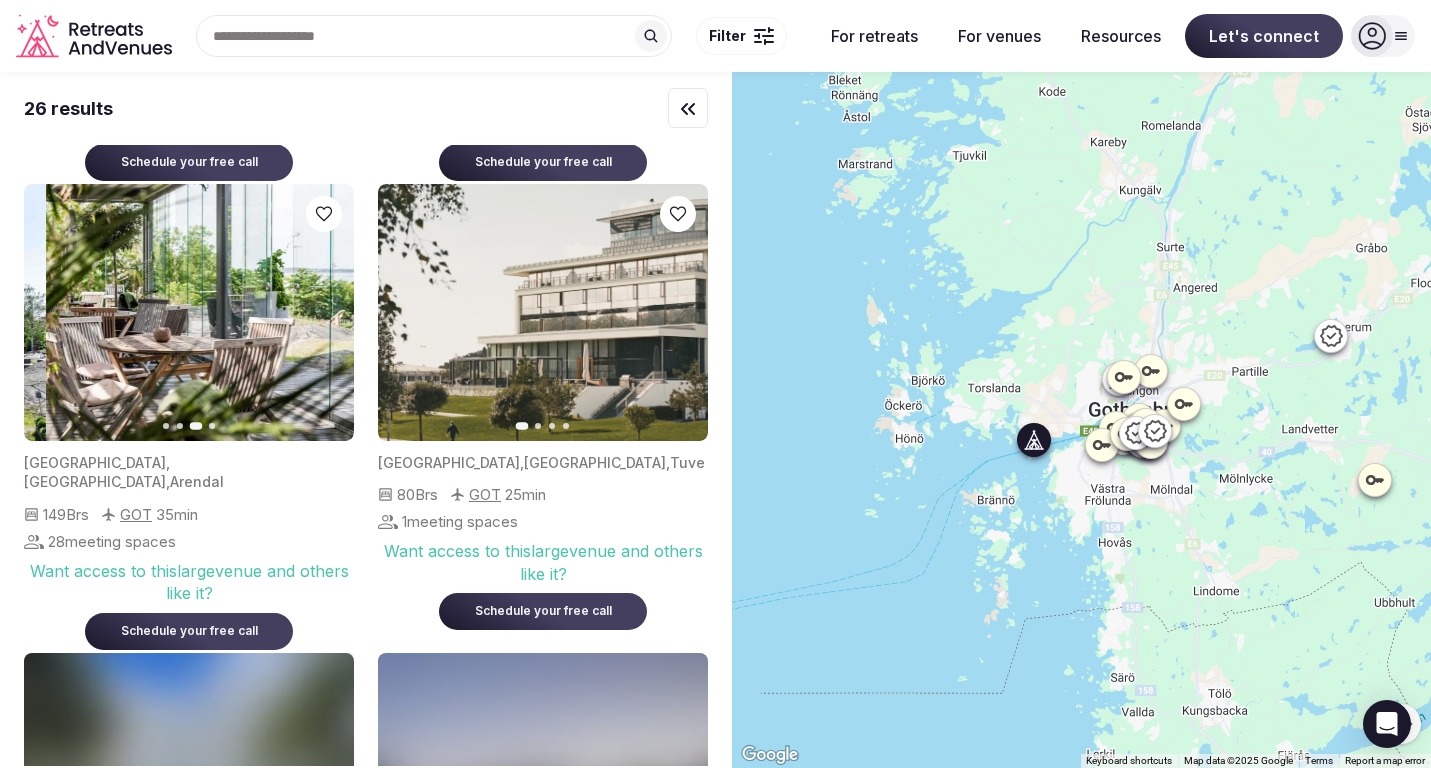 click 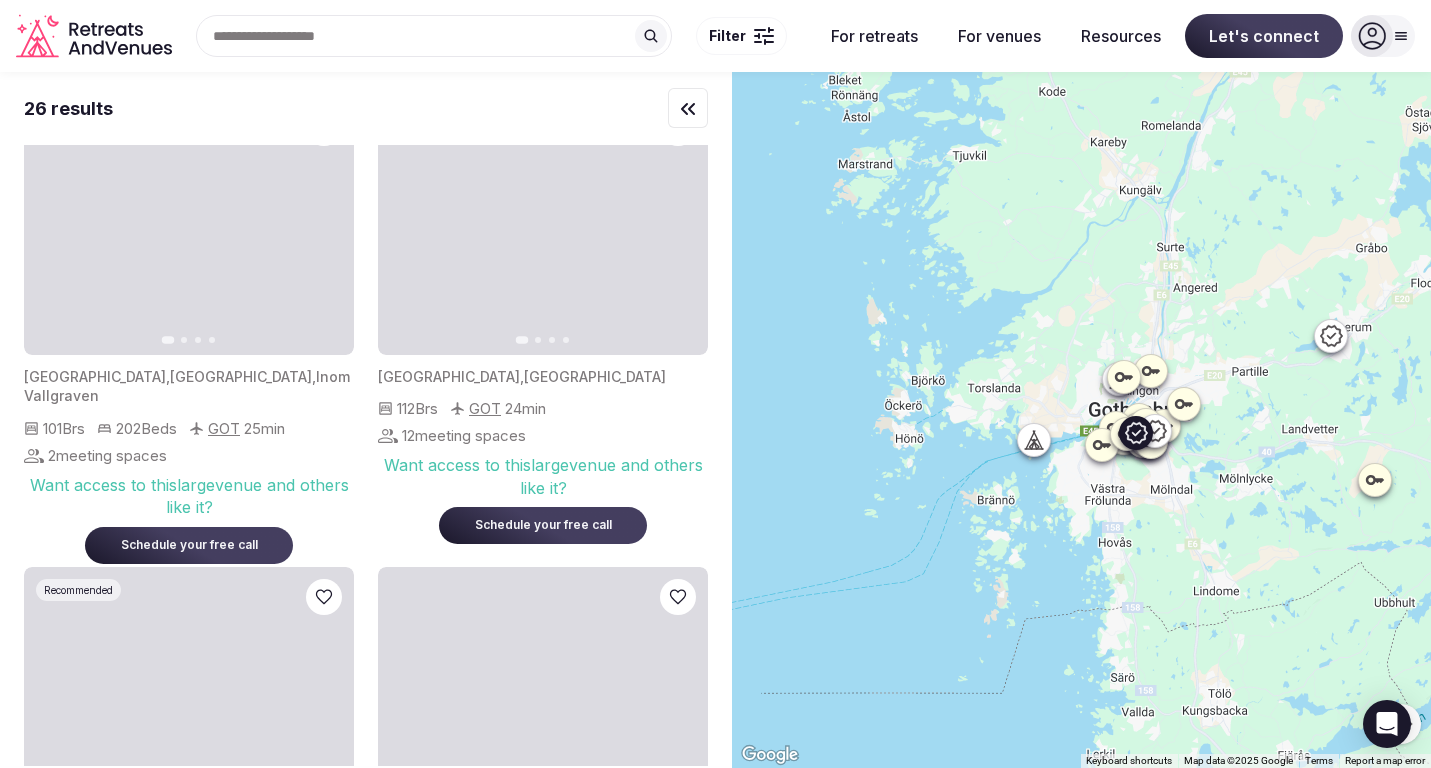 scroll, scrollTop: 0, scrollLeft: 0, axis: both 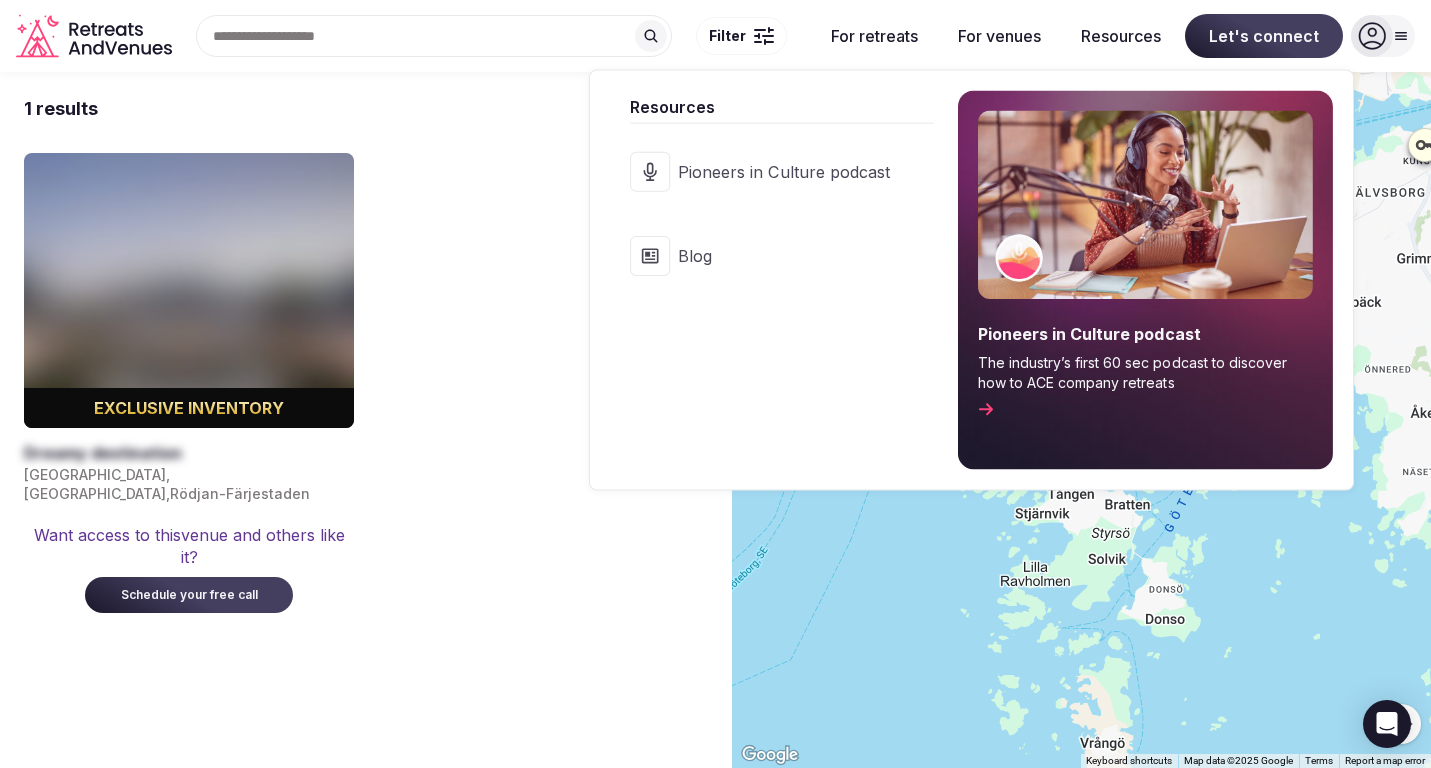 click on "Resources" at bounding box center [1121, 36] 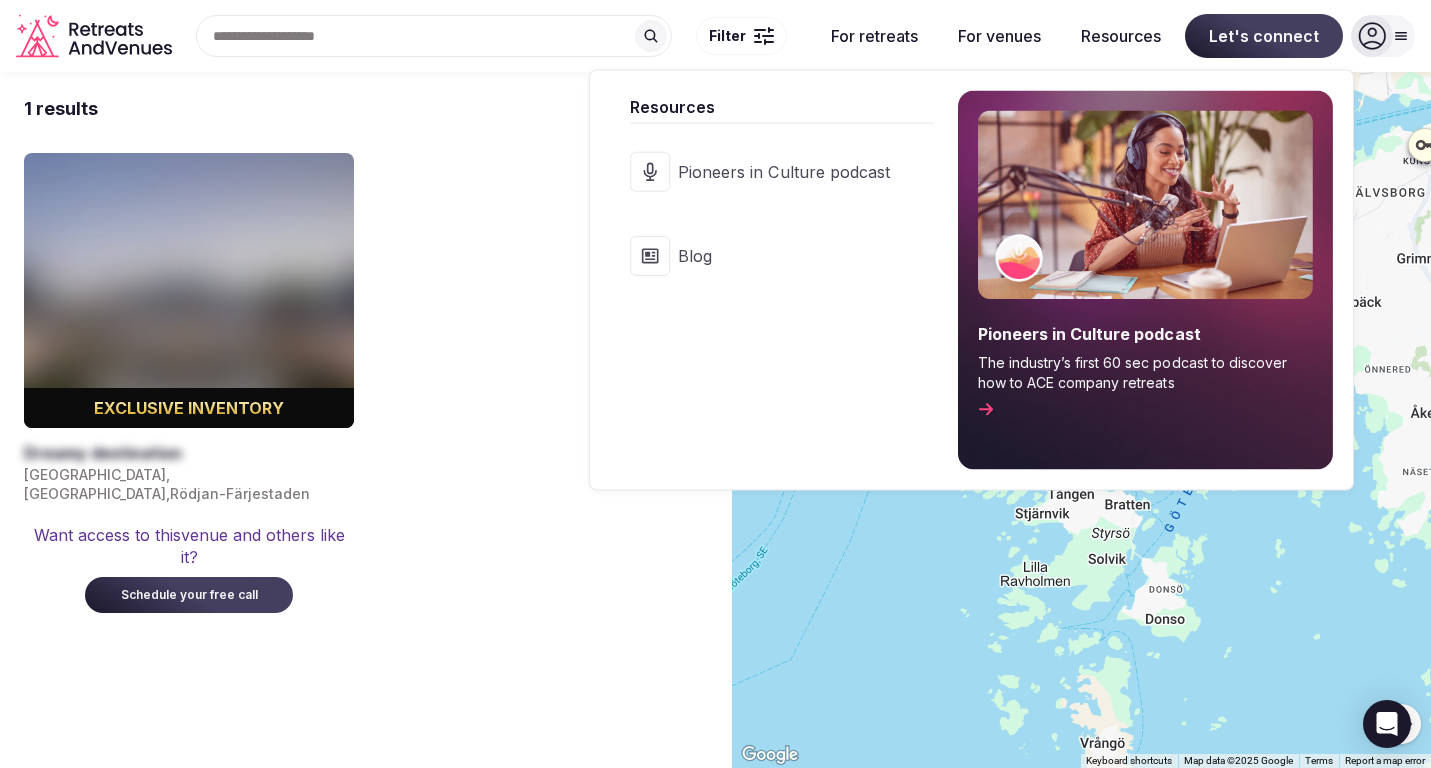 click on "Resources" at bounding box center (1121, 36) 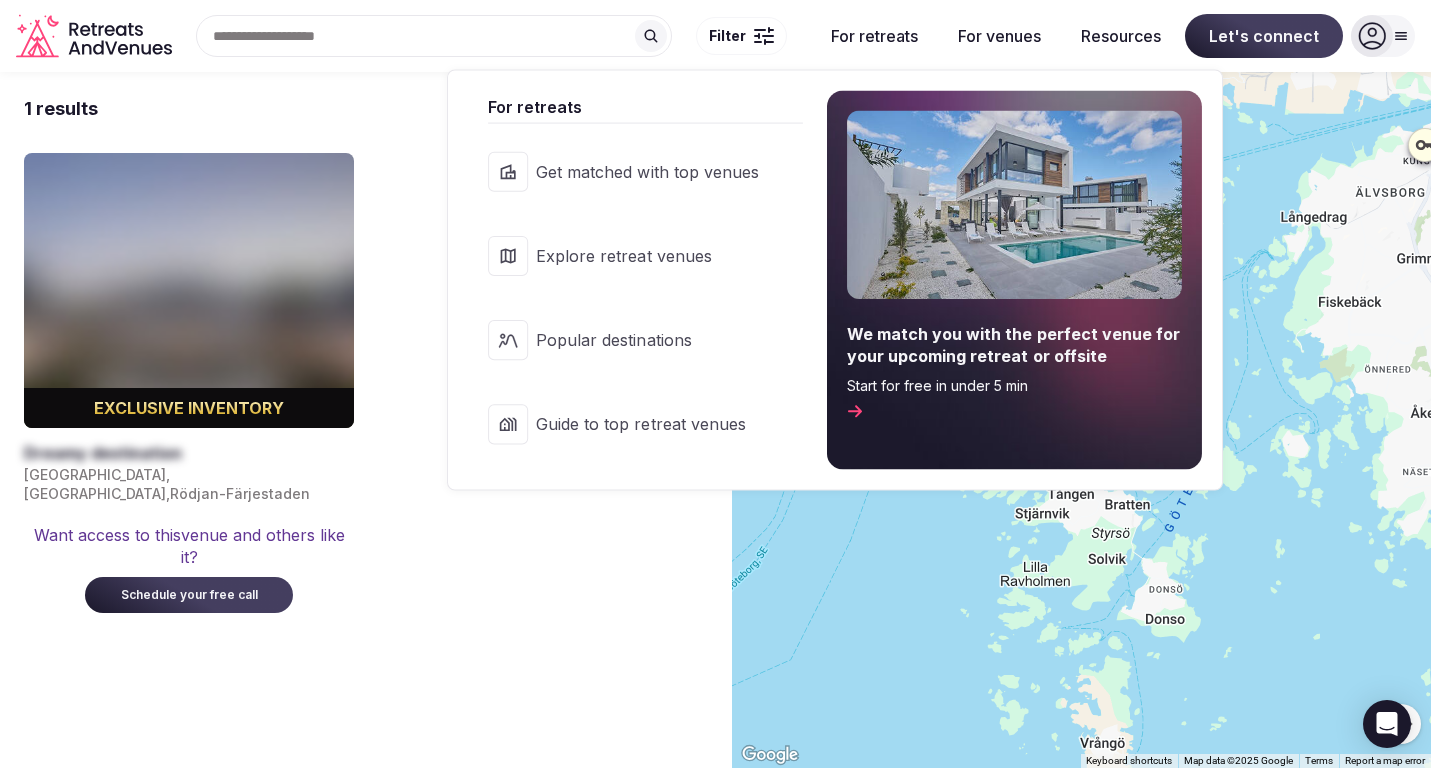 click on "For retreats" at bounding box center [874, 36] 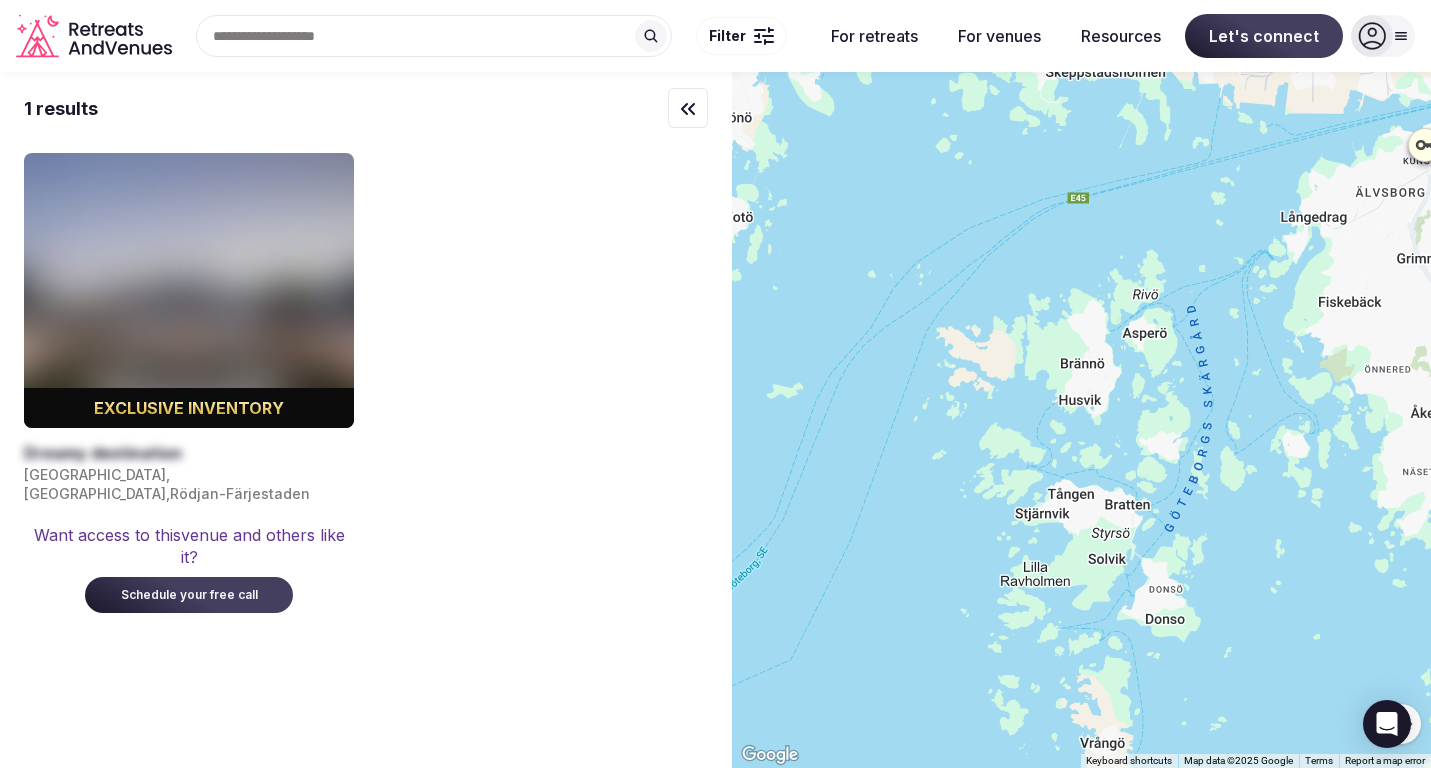 click on "For retreats" at bounding box center (874, 36) 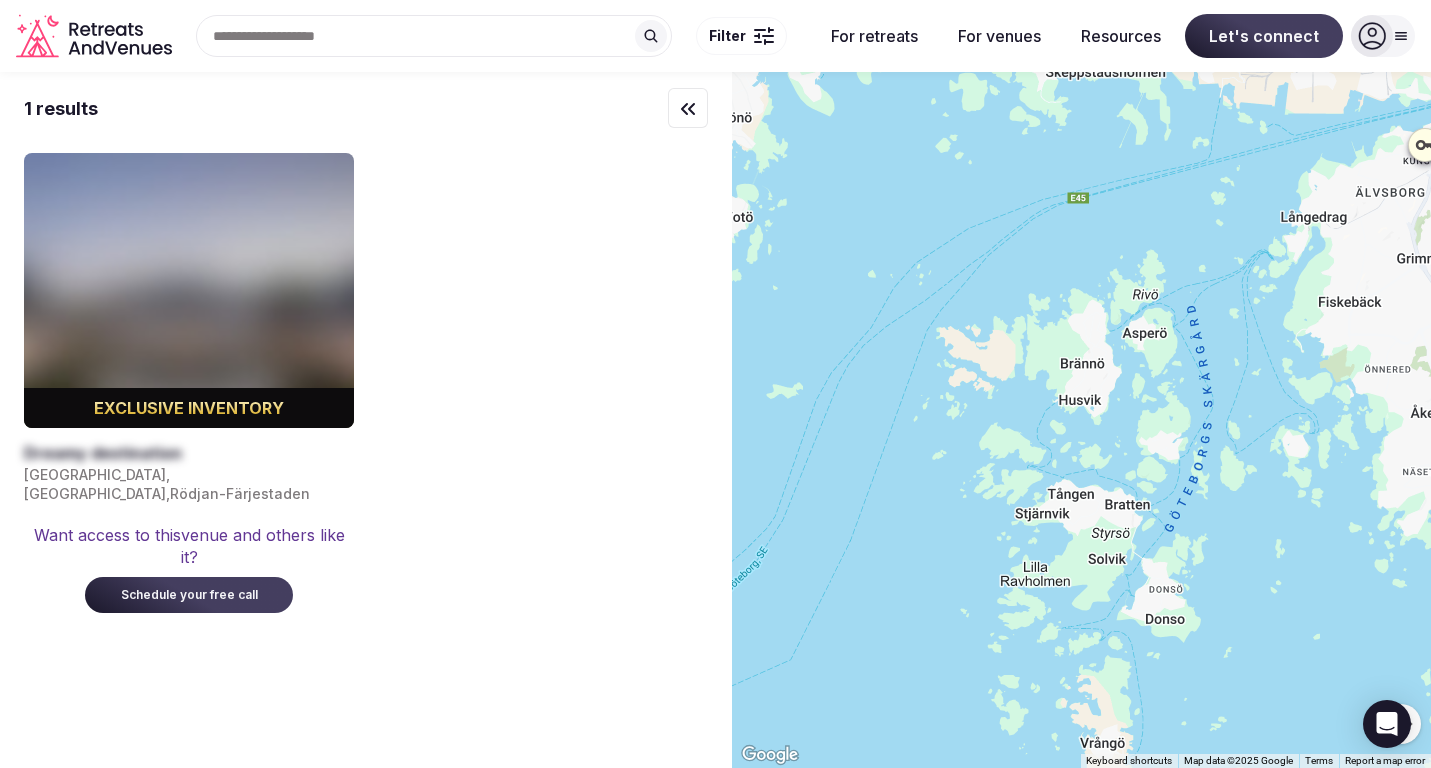 click 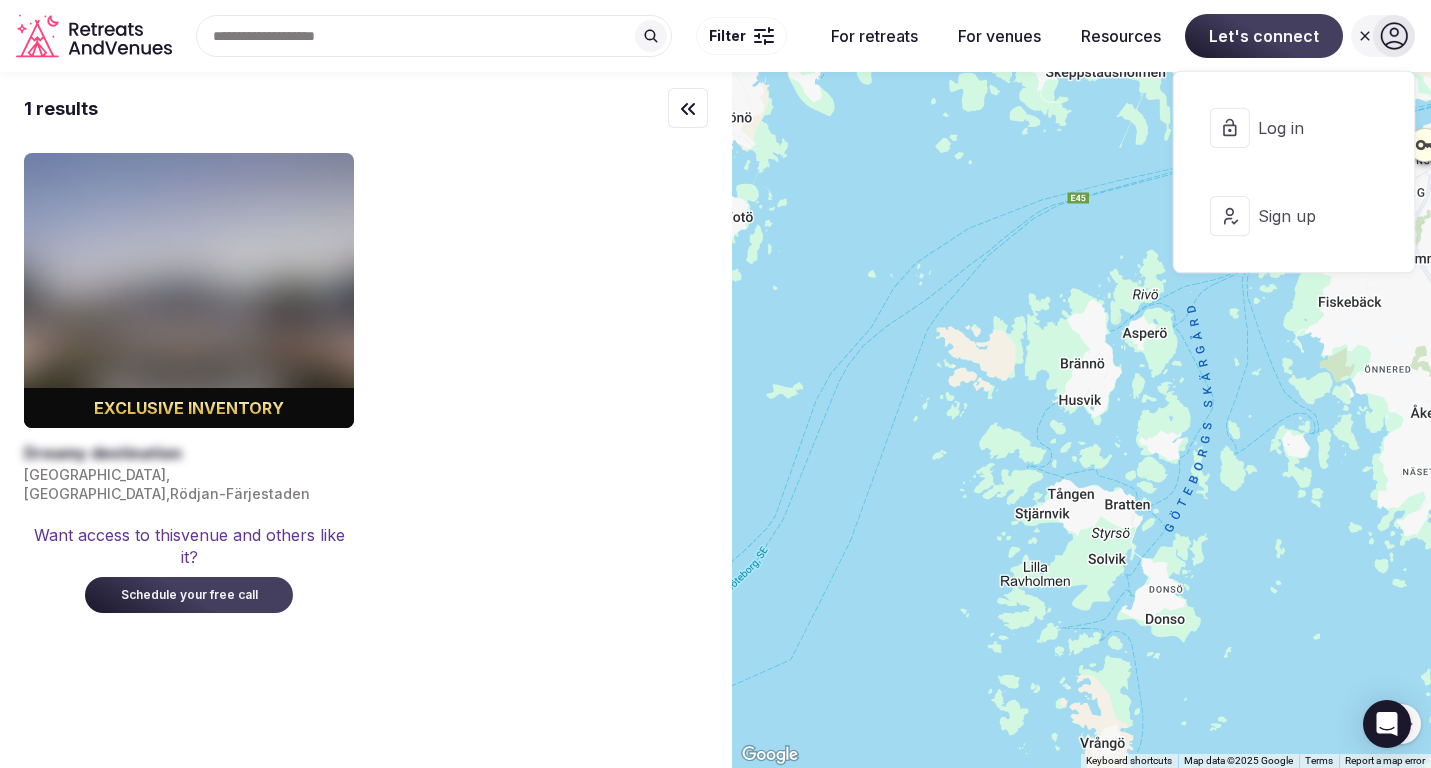 click on "Sign up" at bounding box center (1306, 216) 